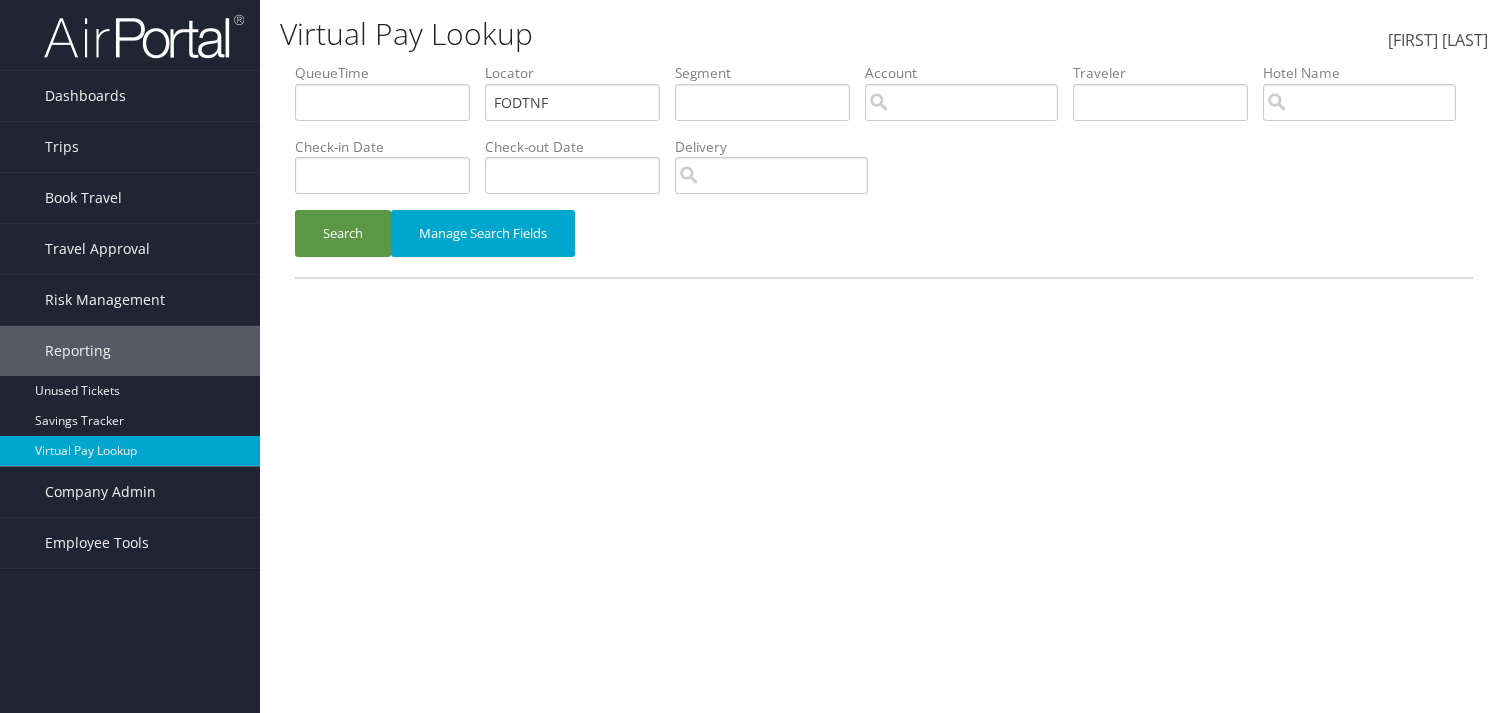 scroll, scrollTop: 0, scrollLeft: 0, axis: both 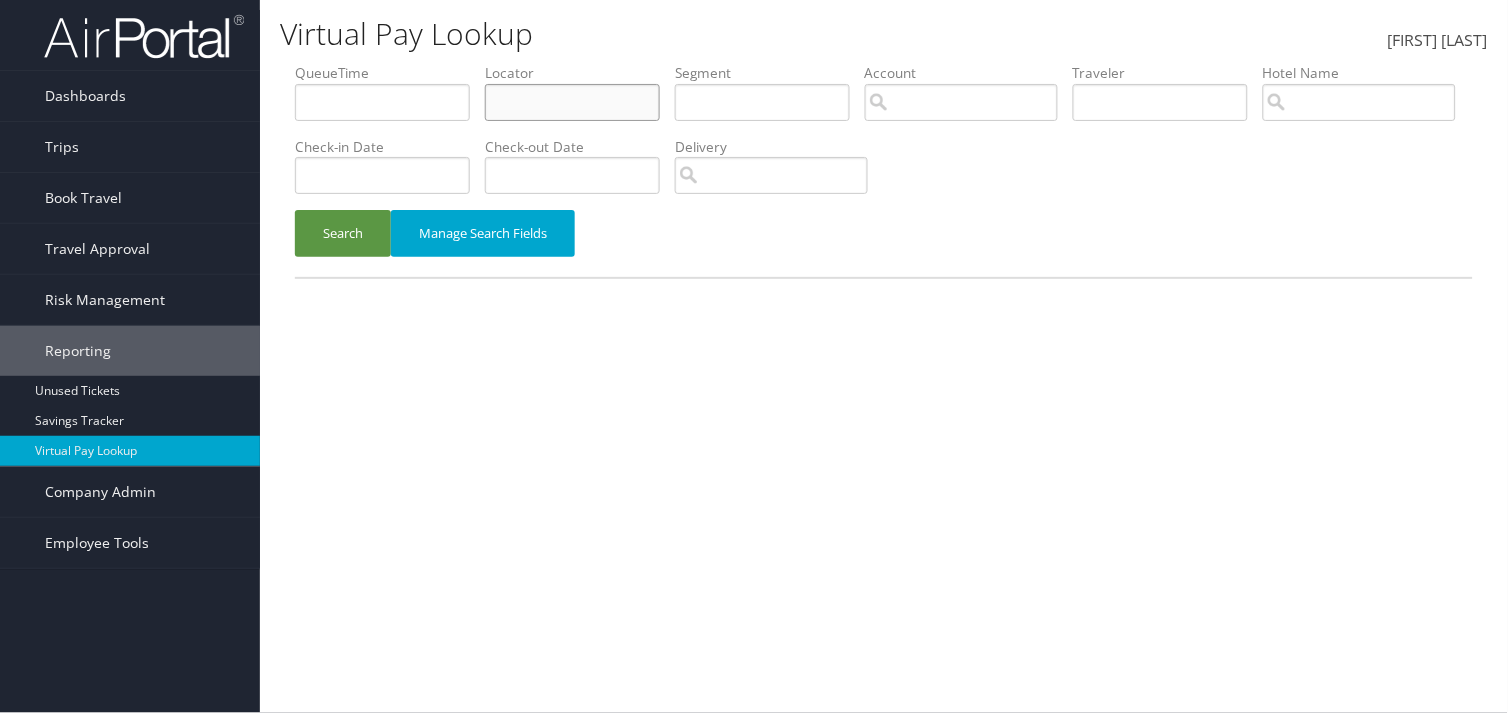 click at bounding box center [382, 102] 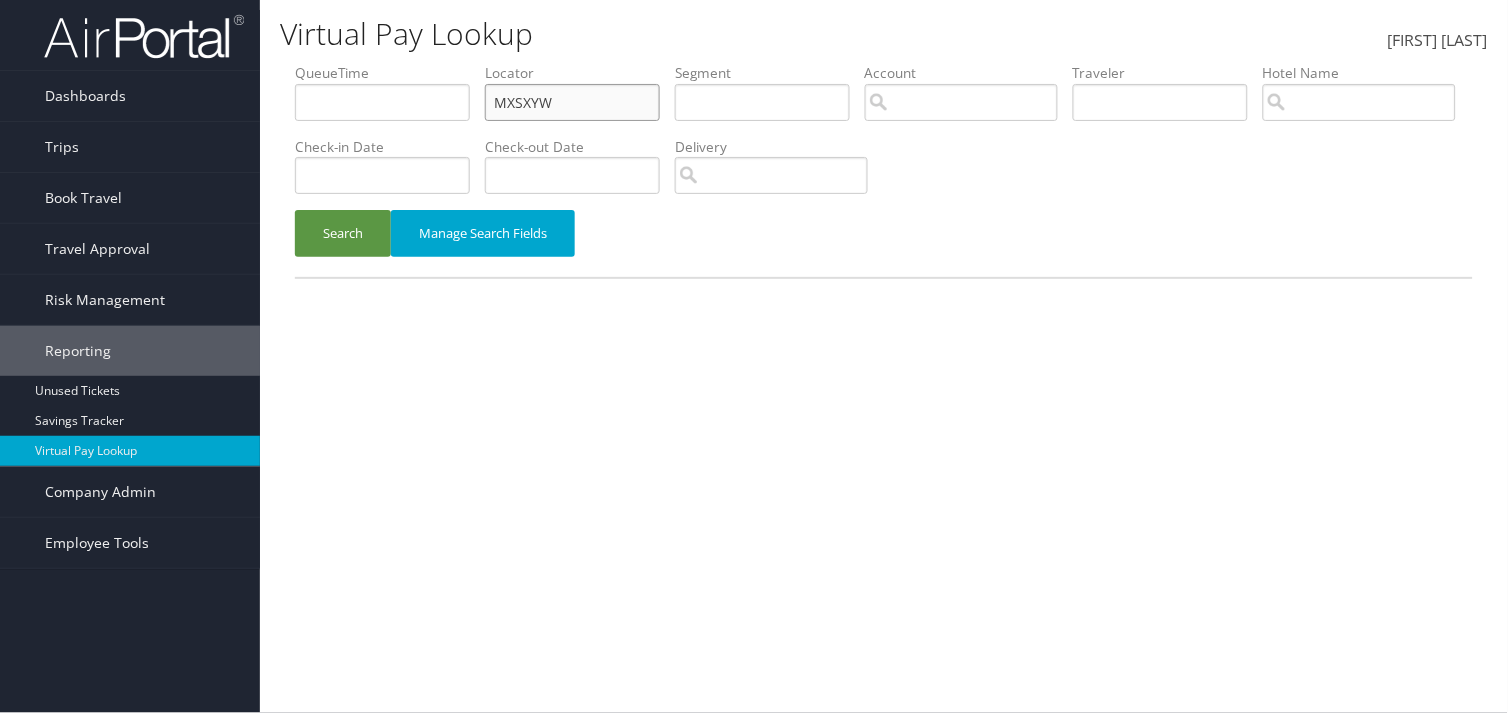 click on "MXSXYW" at bounding box center (382, 102) 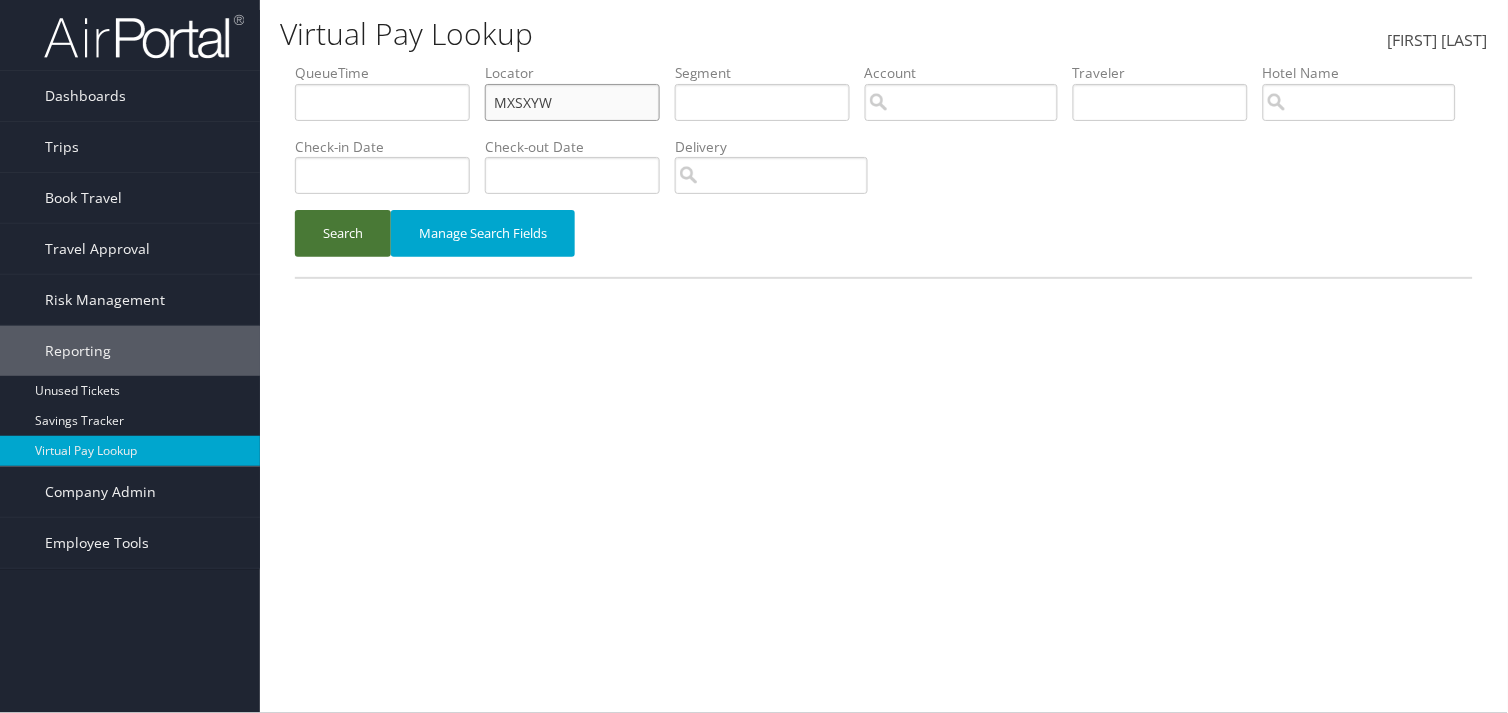 type on "MXSXYW" 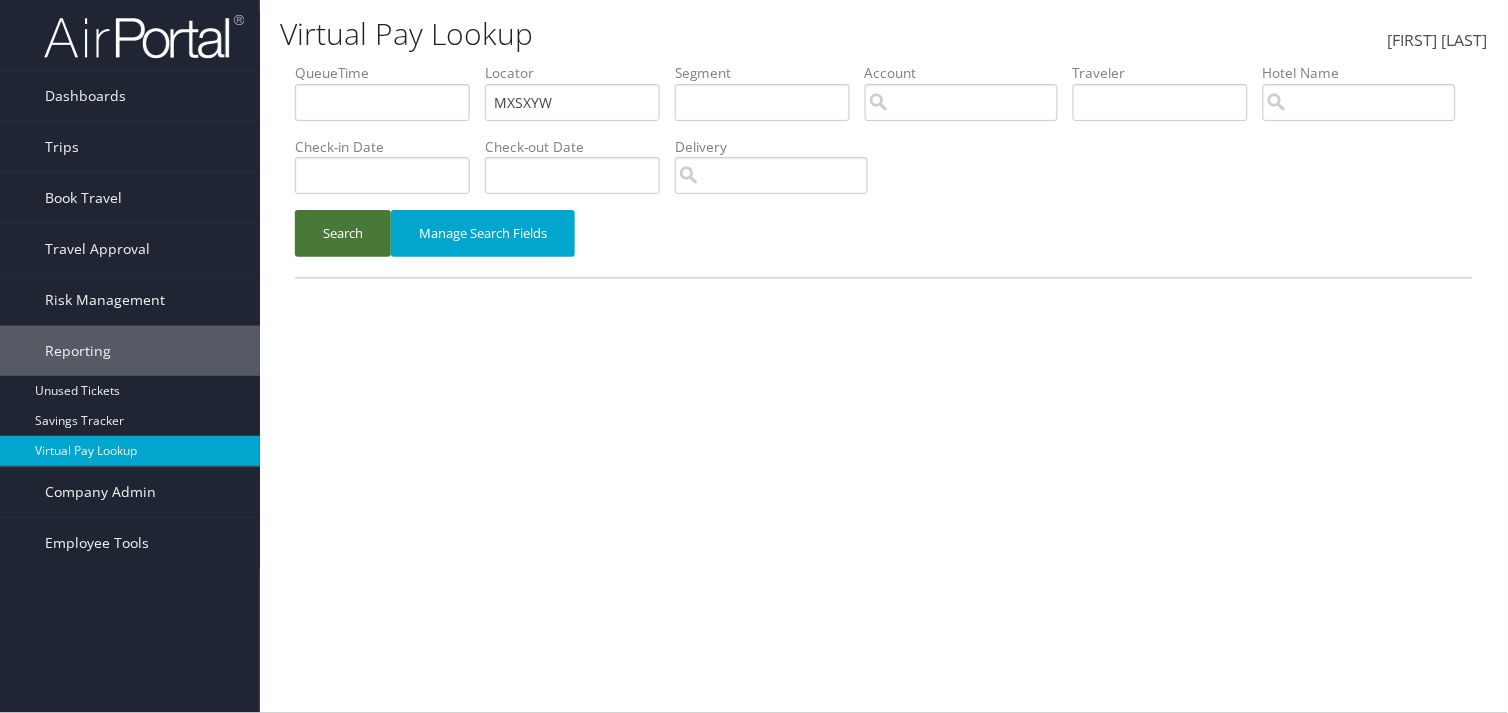 click on "Search" at bounding box center [343, 233] 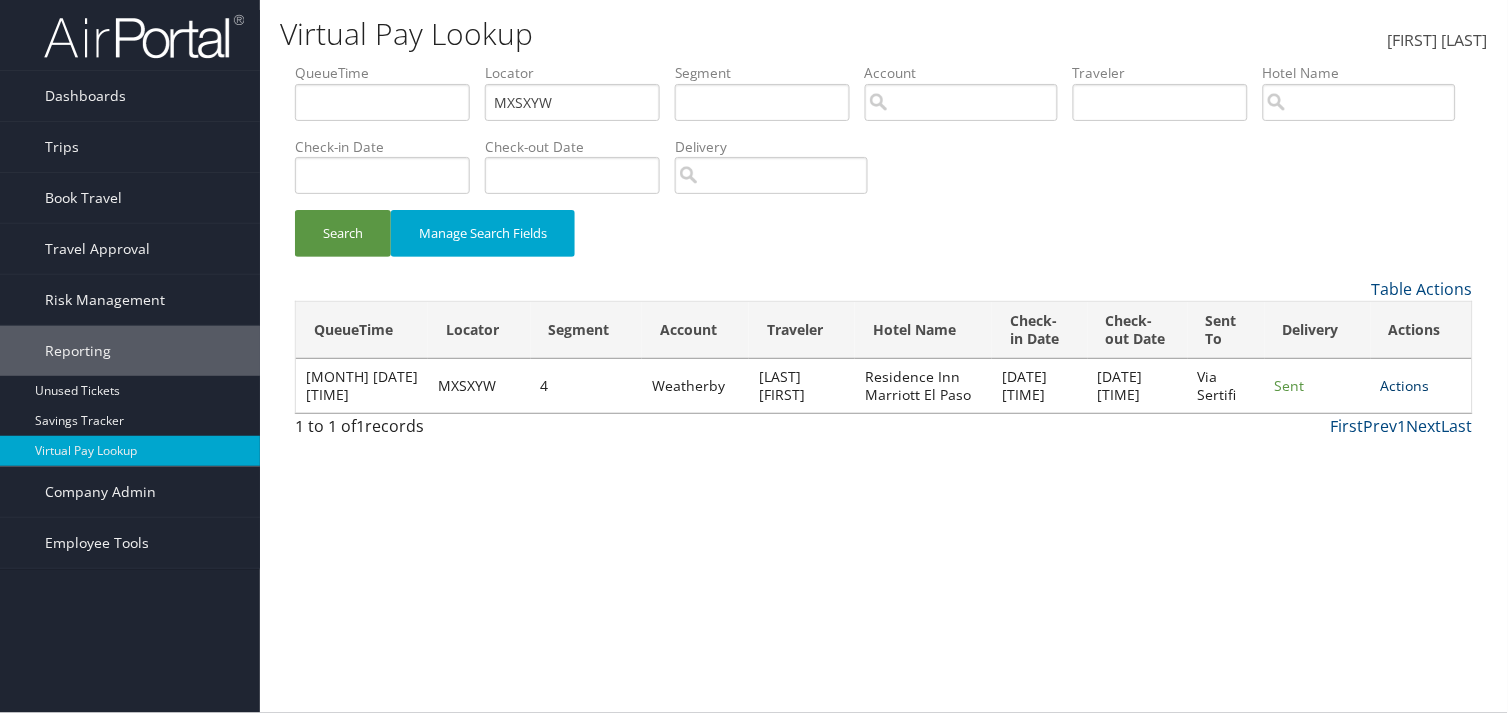 click on "Actions" at bounding box center (1405, 385) 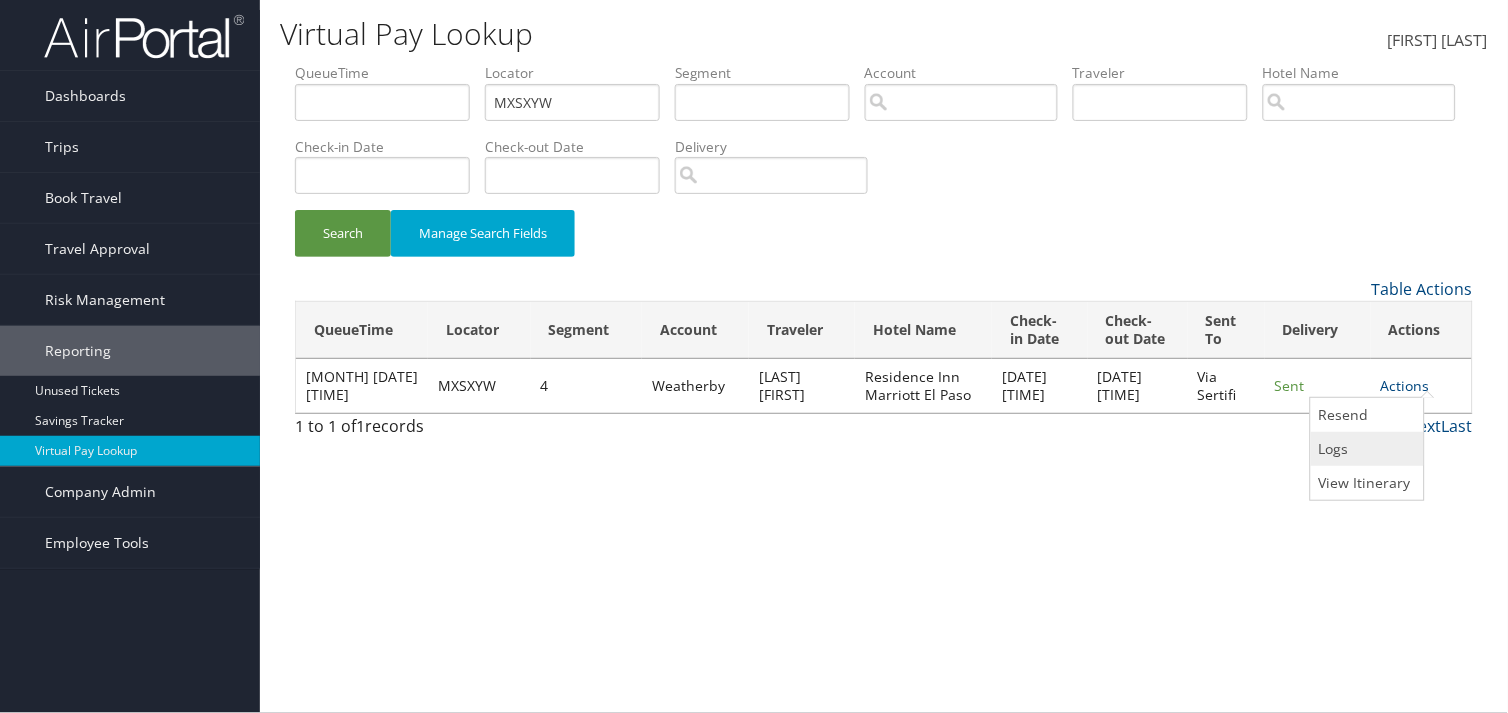 click on "Logs" at bounding box center [1365, 449] 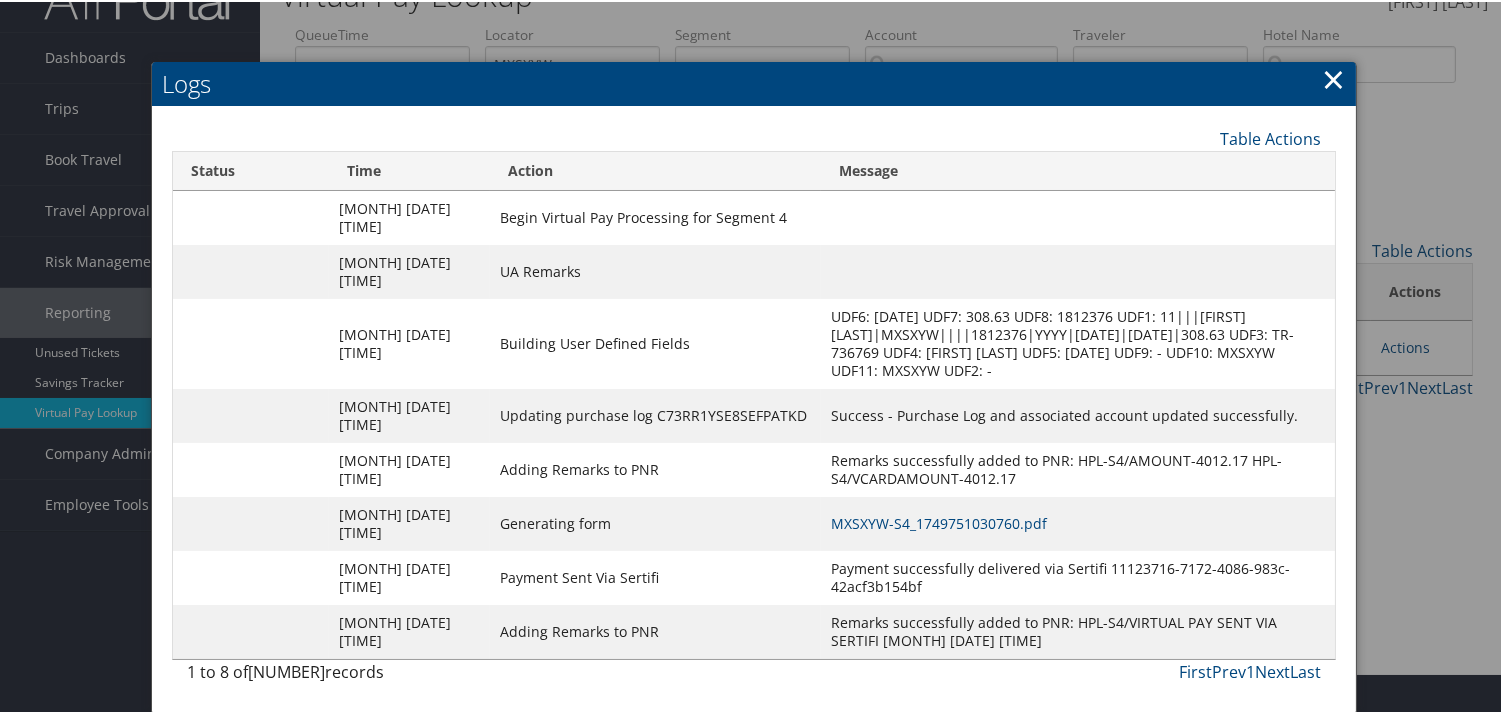 scroll, scrollTop: 82, scrollLeft: 0, axis: vertical 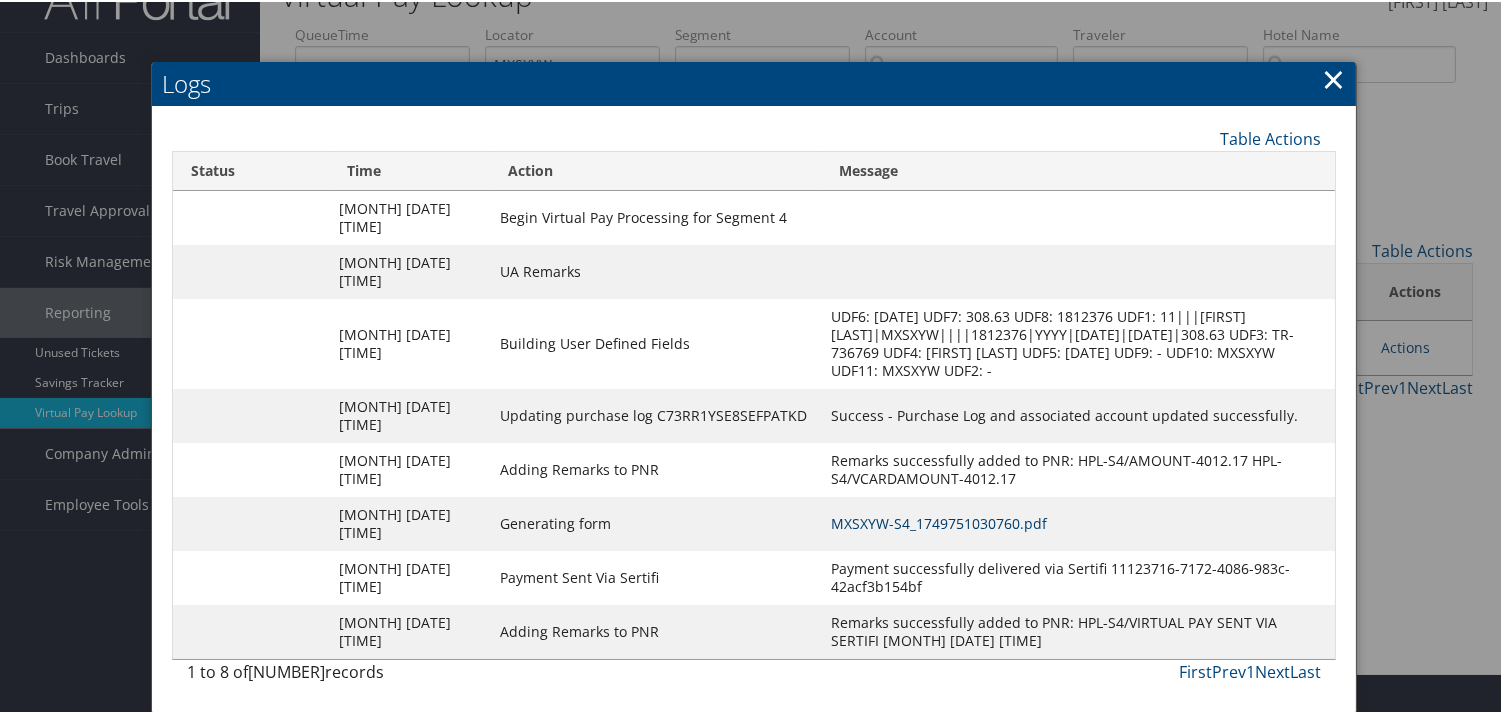click on "MXSXYW-S4_1749751030760.pdf" at bounding box center (939, 521) 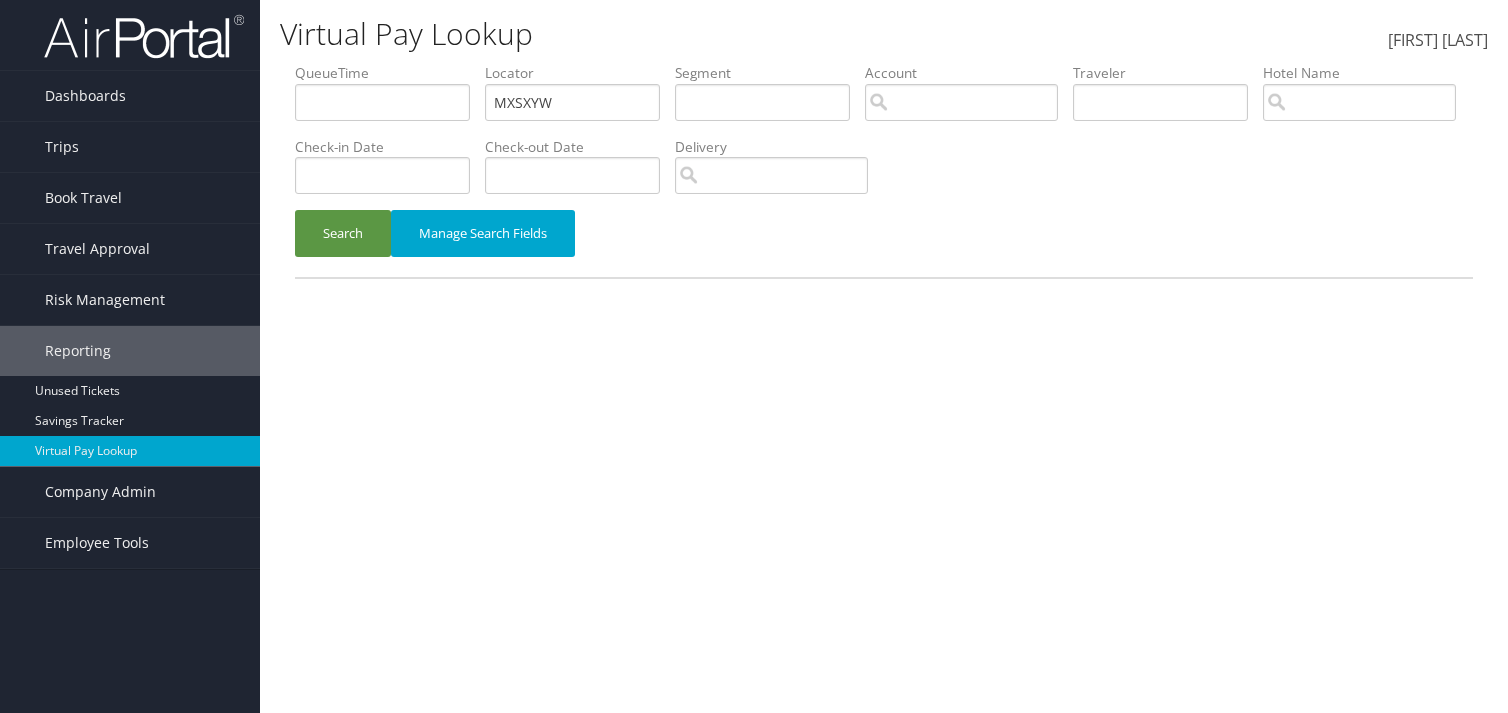 click on "QueueTime Locator MXSXYW Segment Account Traveler Hotel Name Check-in Date Check-out Date Delivery" at bounding box center (884, 63) 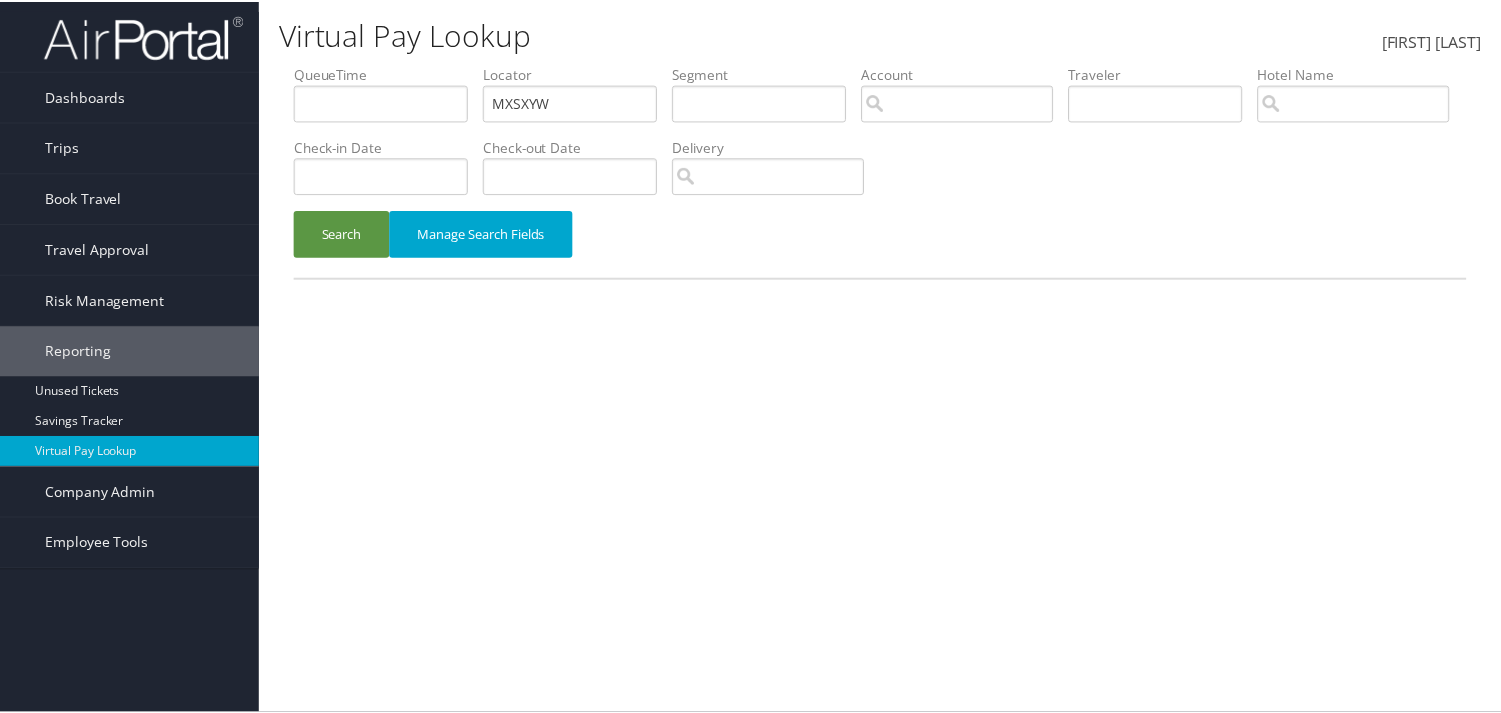 scroll, scrollTop: 0, scrollLeft: 0, axis: both 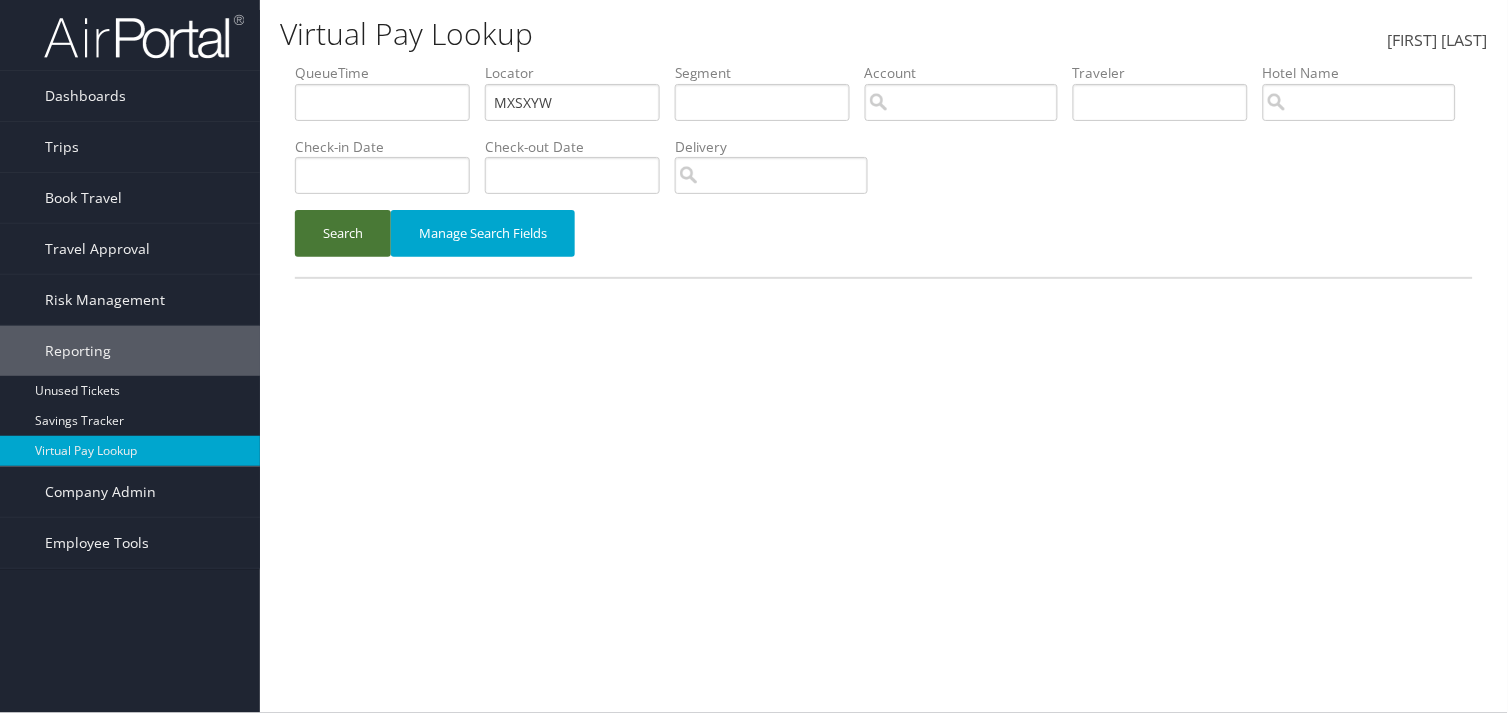 click on "Search" at bounding box center (343, 233) 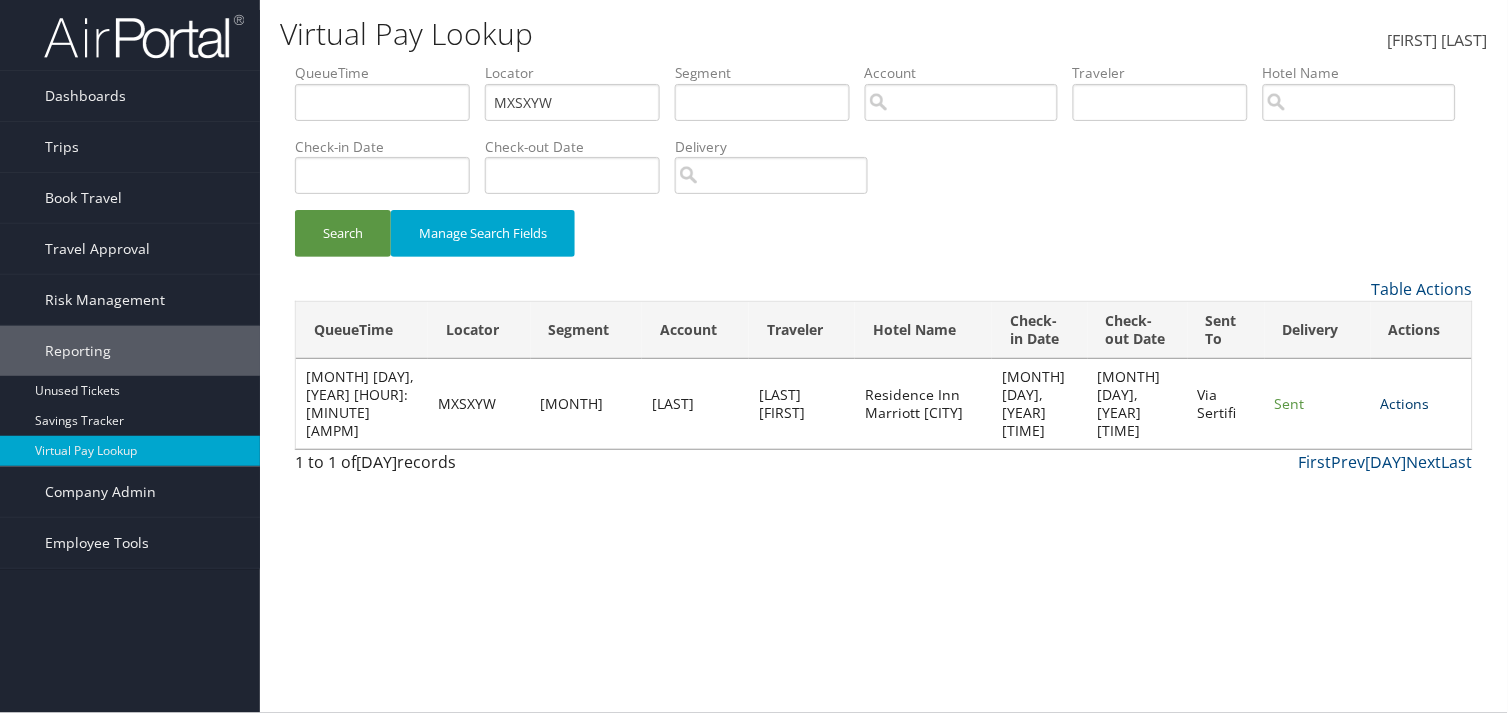 click on "Actions   Resend  Logs  View Itinerary" at bounding box center [1421, 404] 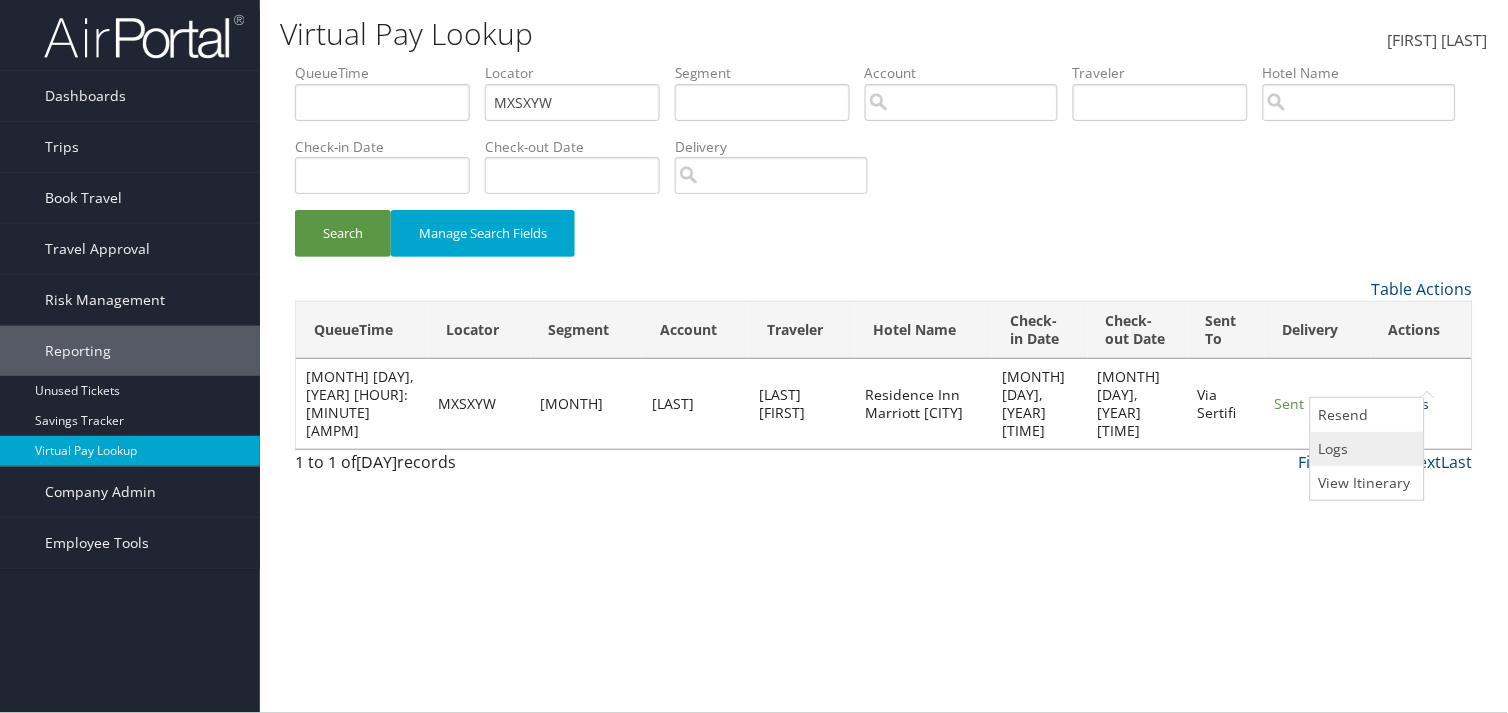 click on "Logs" at bounding box center [1365, 449] 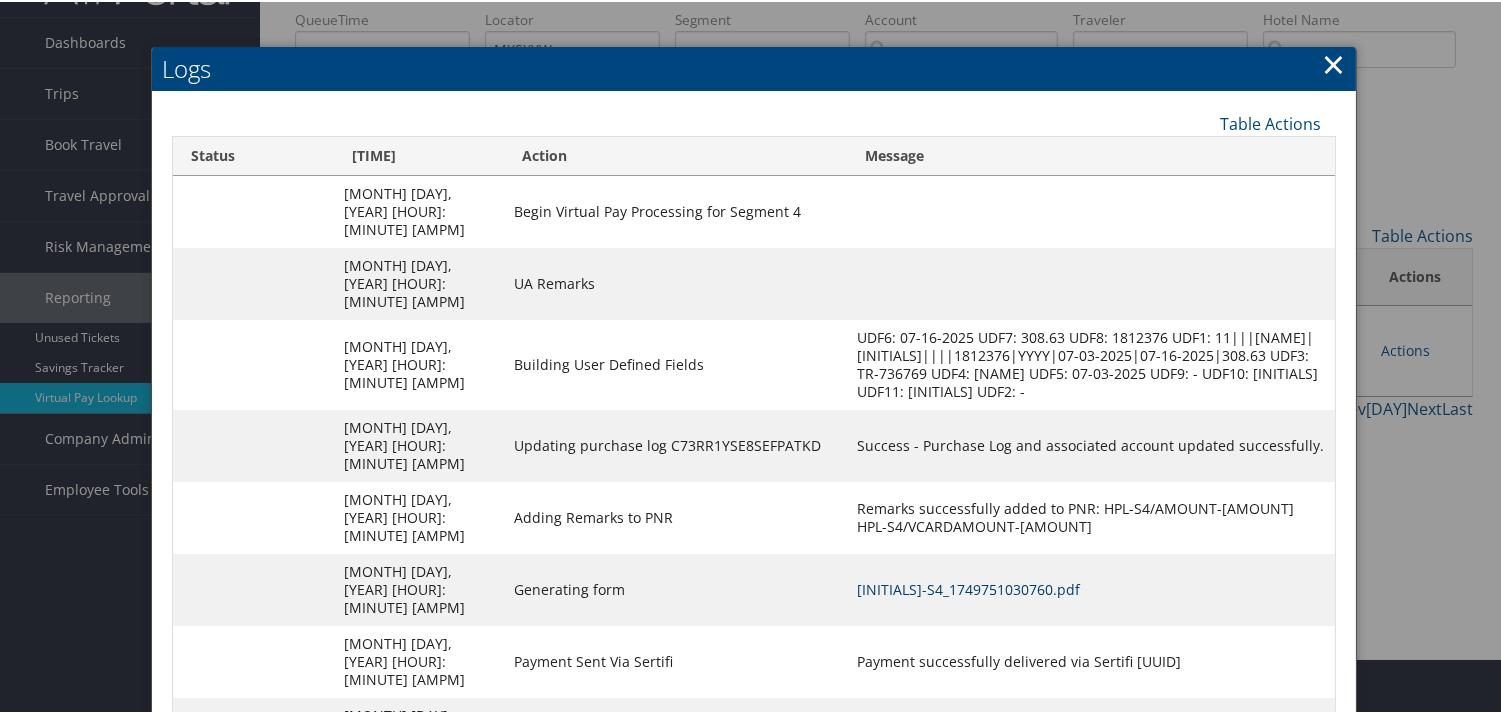scroll, scrollTop: 82, scrollLeft: 0, axis: vertical 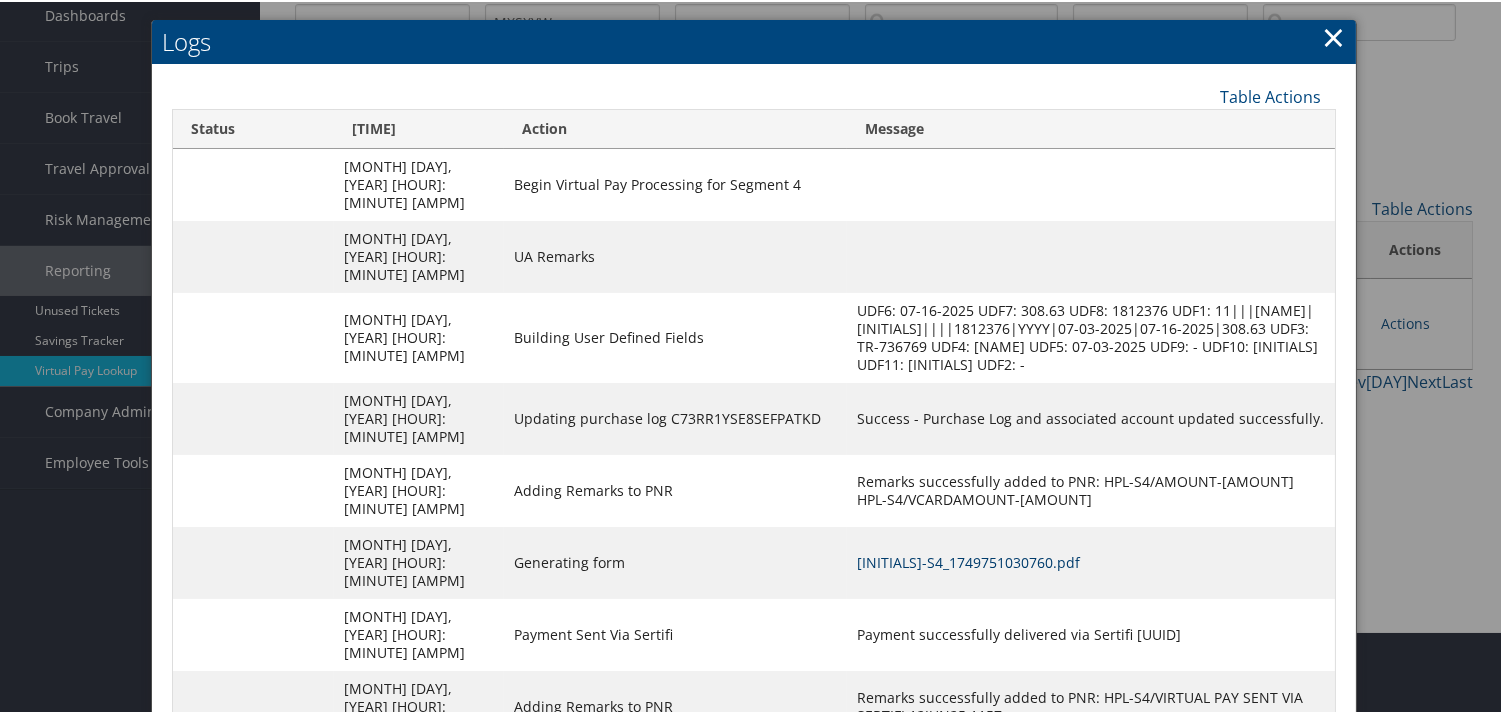 click on "MXSXYW-S4_1749751030760.pdf" at bounding box center (968, 560) 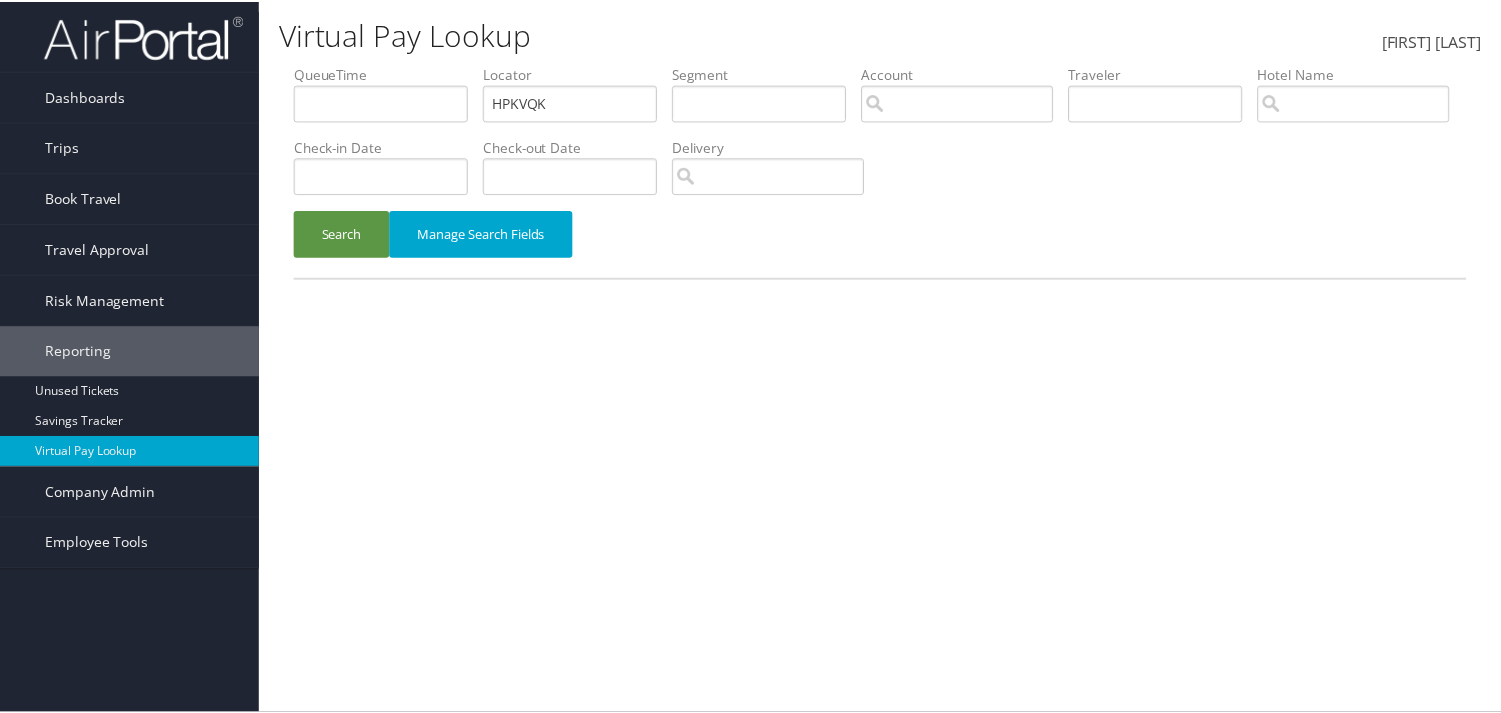 scroll, scrollTop: 0, scrollLeft: 0, axis: both 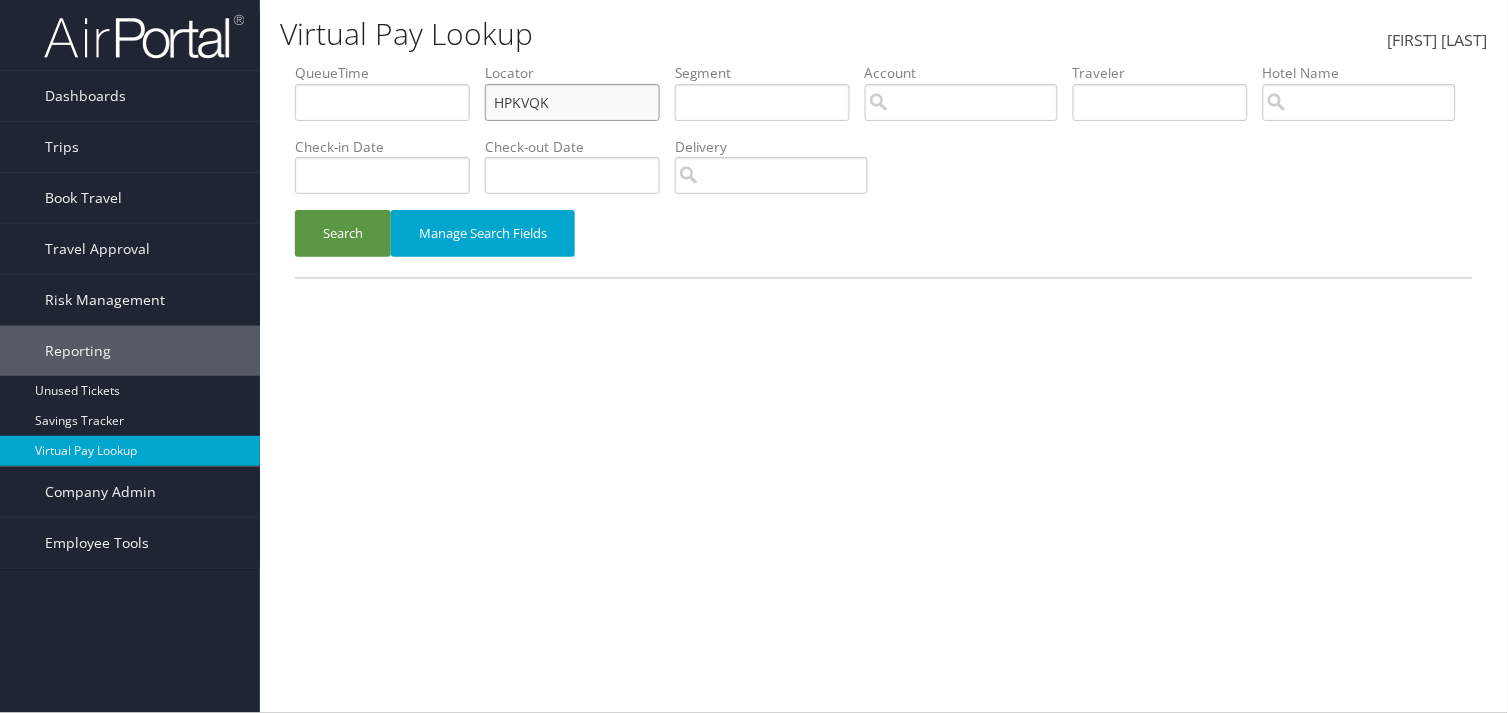 drag, startPoint x: 503, startPoint y: 96, endPoint x: 447, endPoint y: 96, distance: 56 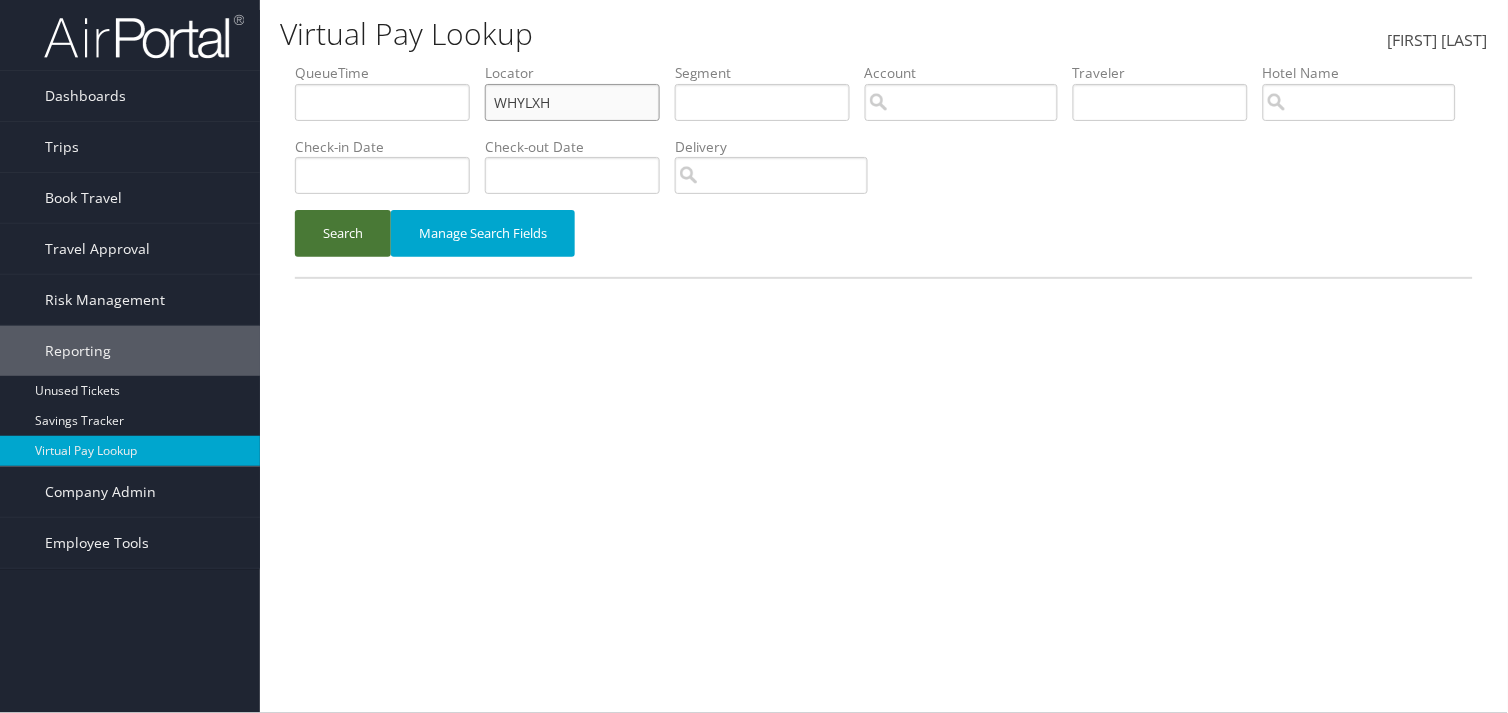 type on "WHYLXH" 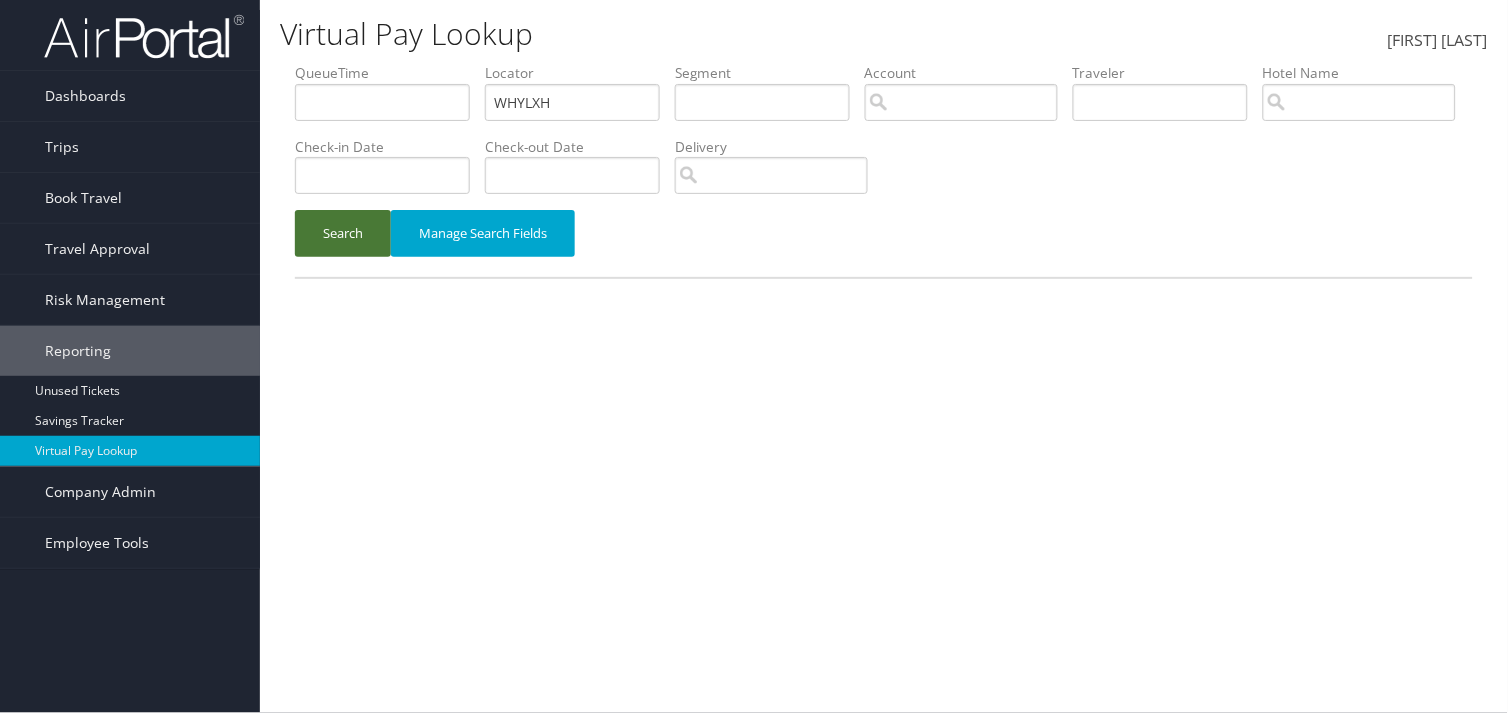 click on "Search" at bounding box center (343, 233) 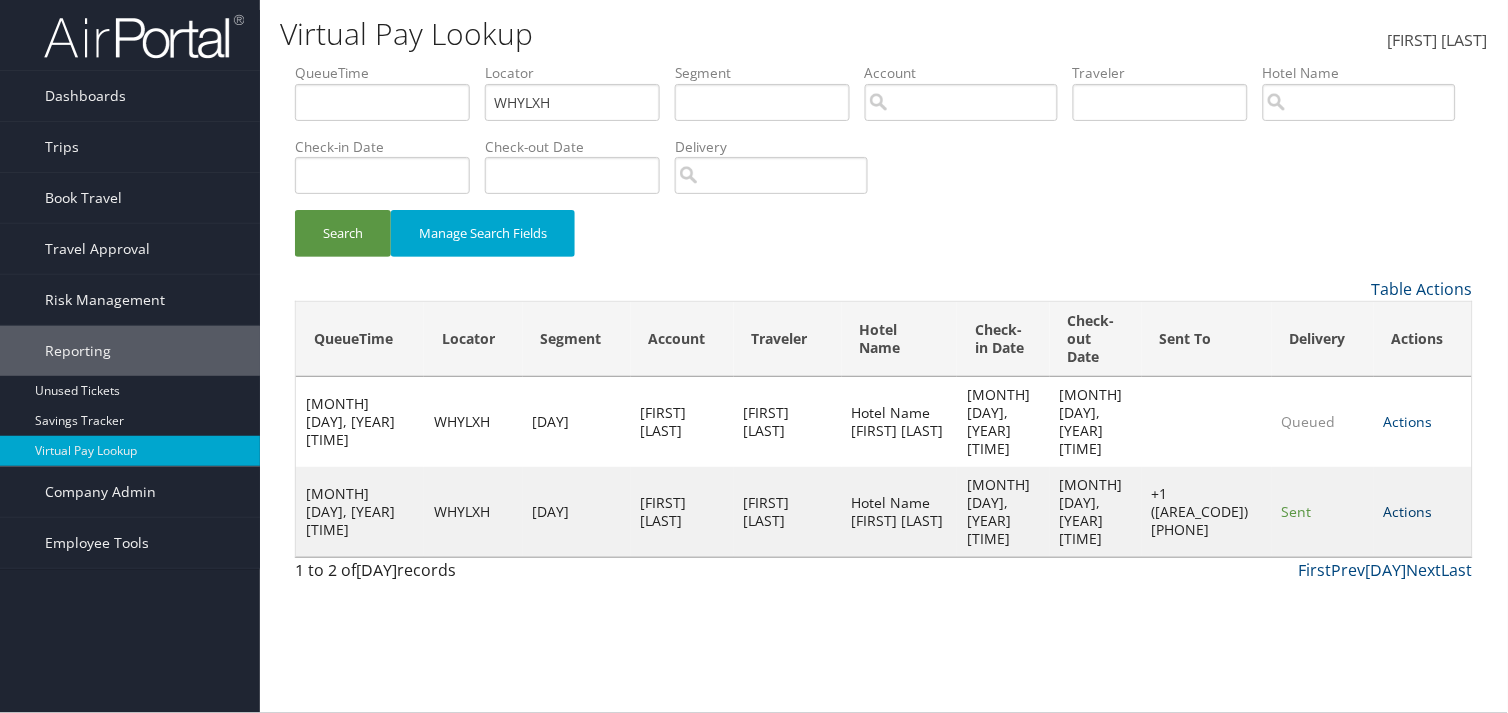 click on "Actions" at bounding box center (1408, 511) 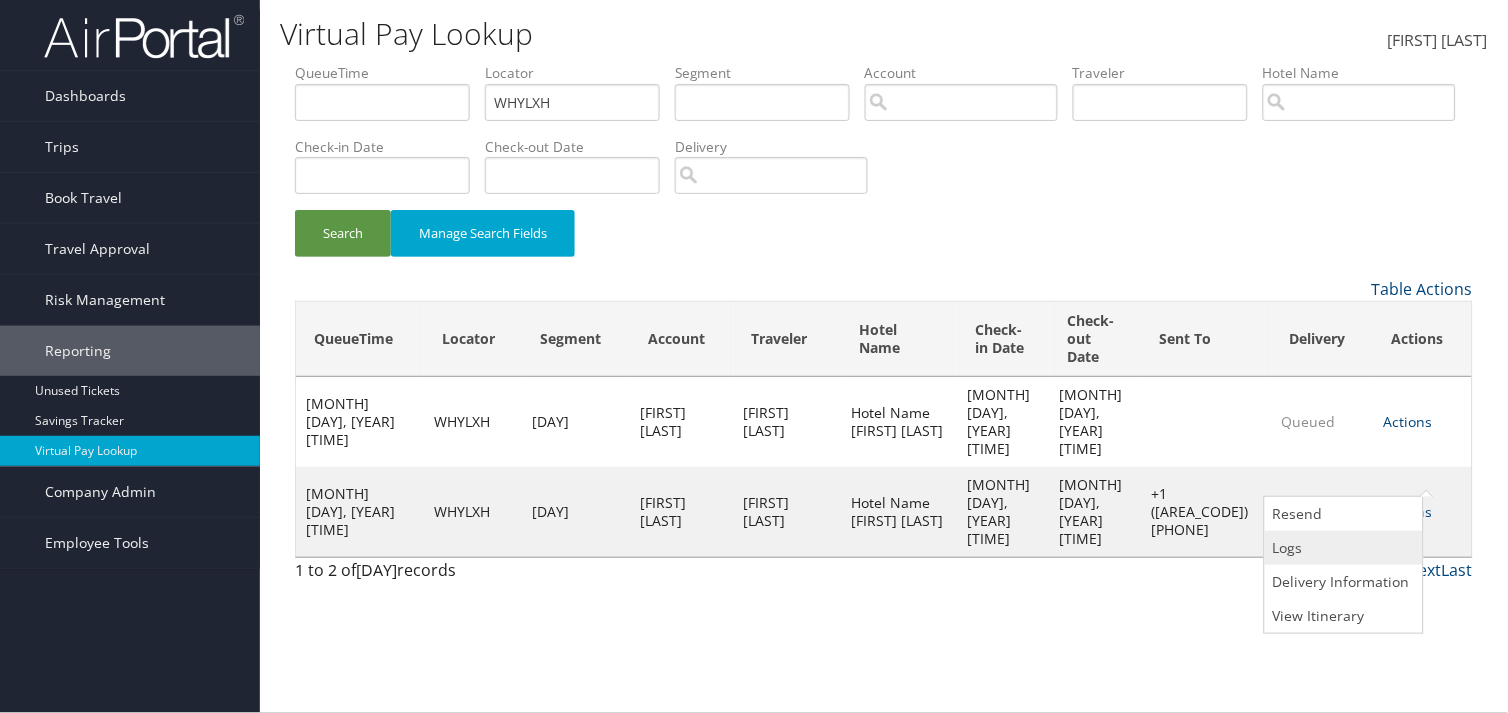 click on "Logs" at bounding box center (1341, 548) 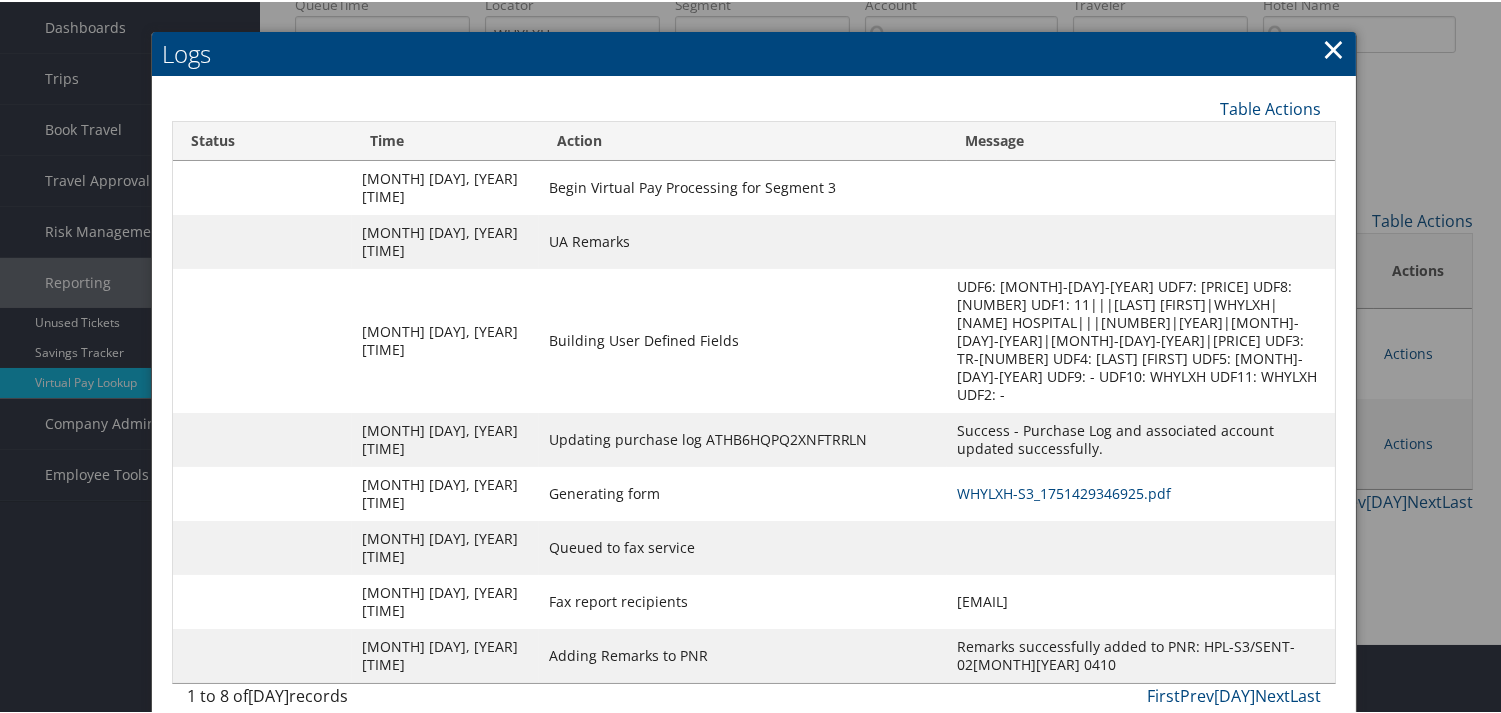 scroll, scrollTop: 100, scrollLeft: 0, axis: vertical 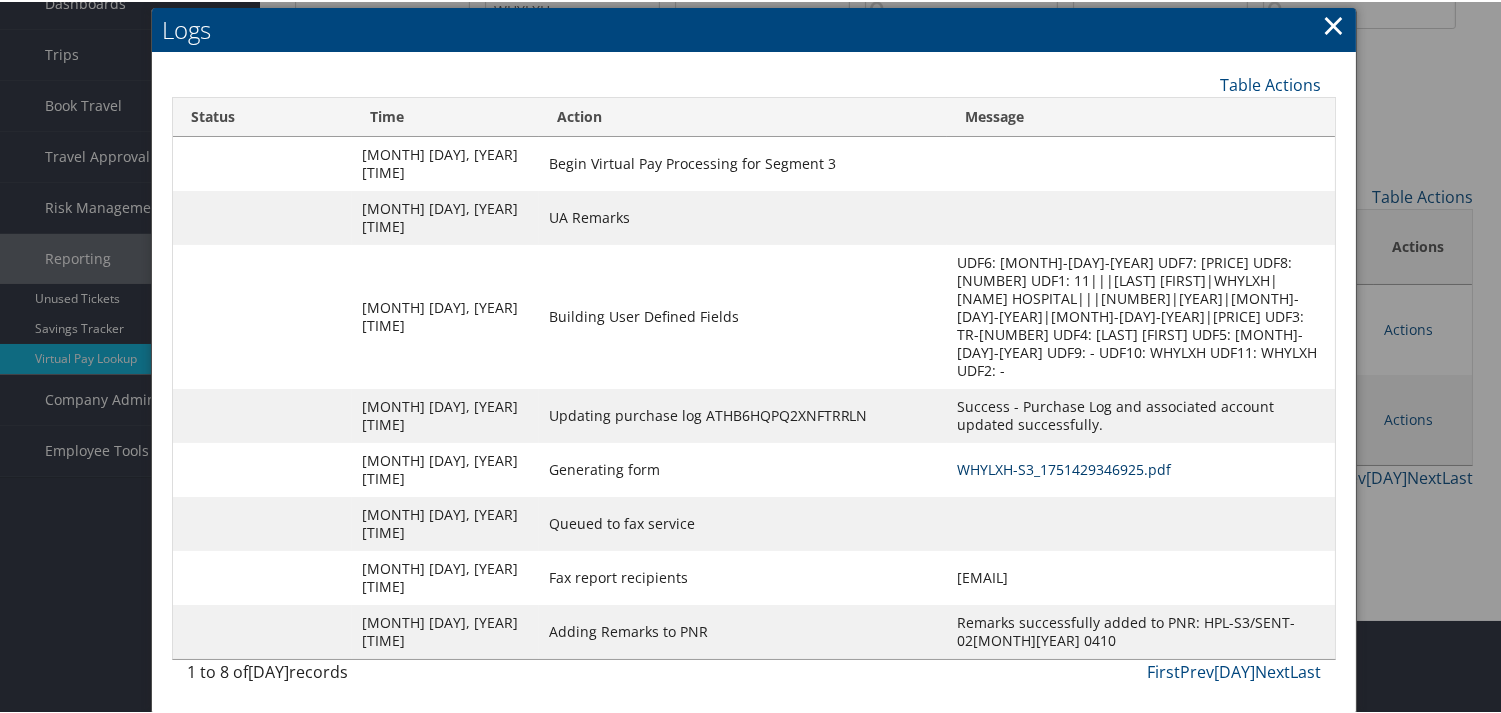 click on "WHYLXH-S3_1751429346925.pdf" at bounding box center (1064, 467) 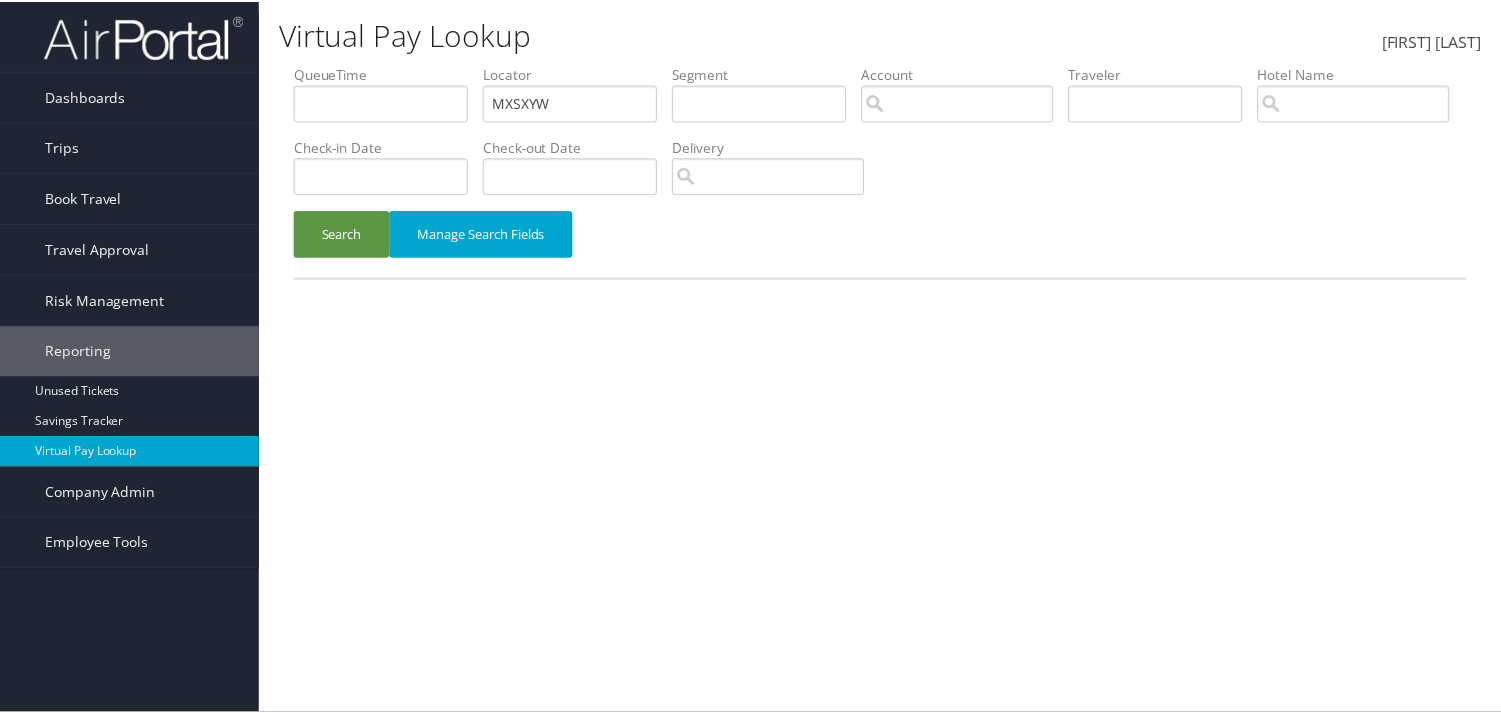scroll, scrollTop: 0, scrollLeft: 0, axis: both 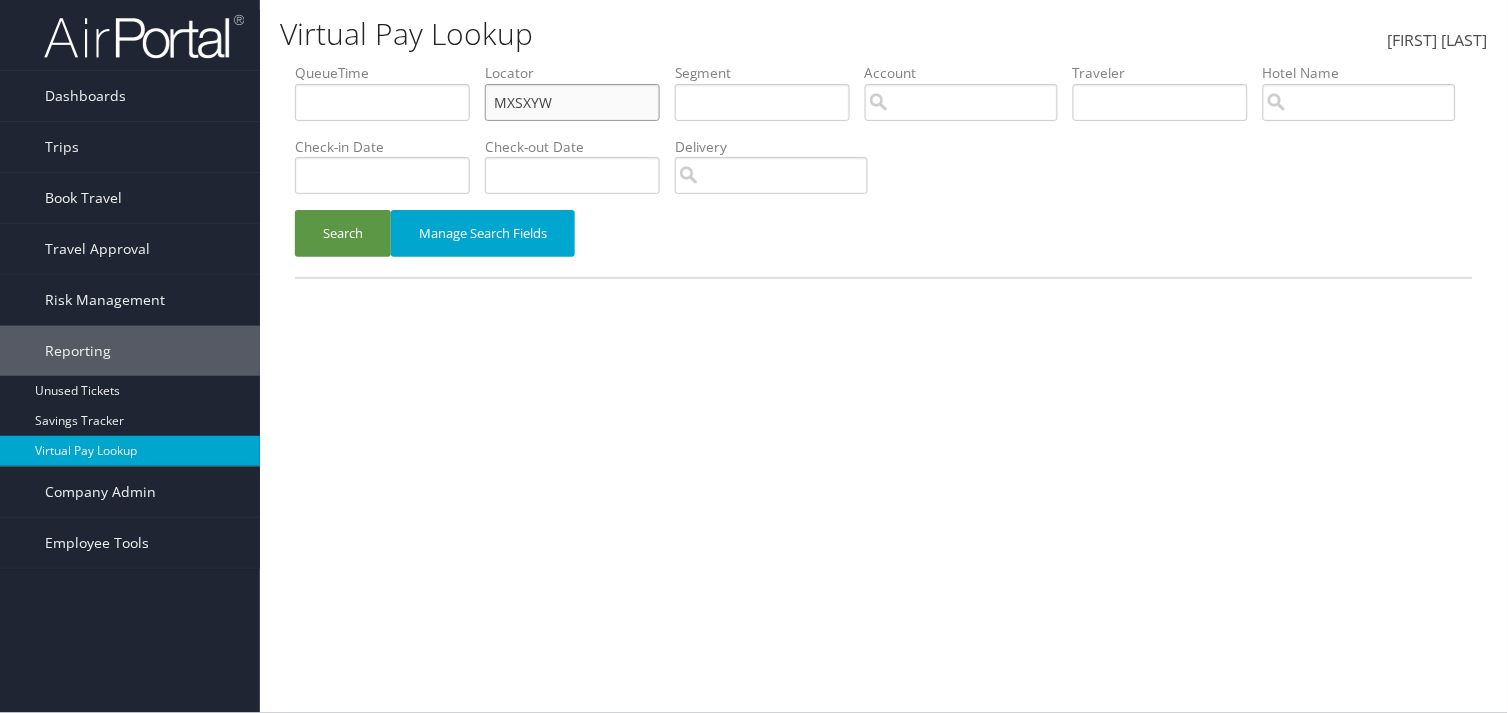 drag, startPoint x: 507, startPoint y: 98, endPoint x: 315, endPoint y: 105, distance: 192.12756 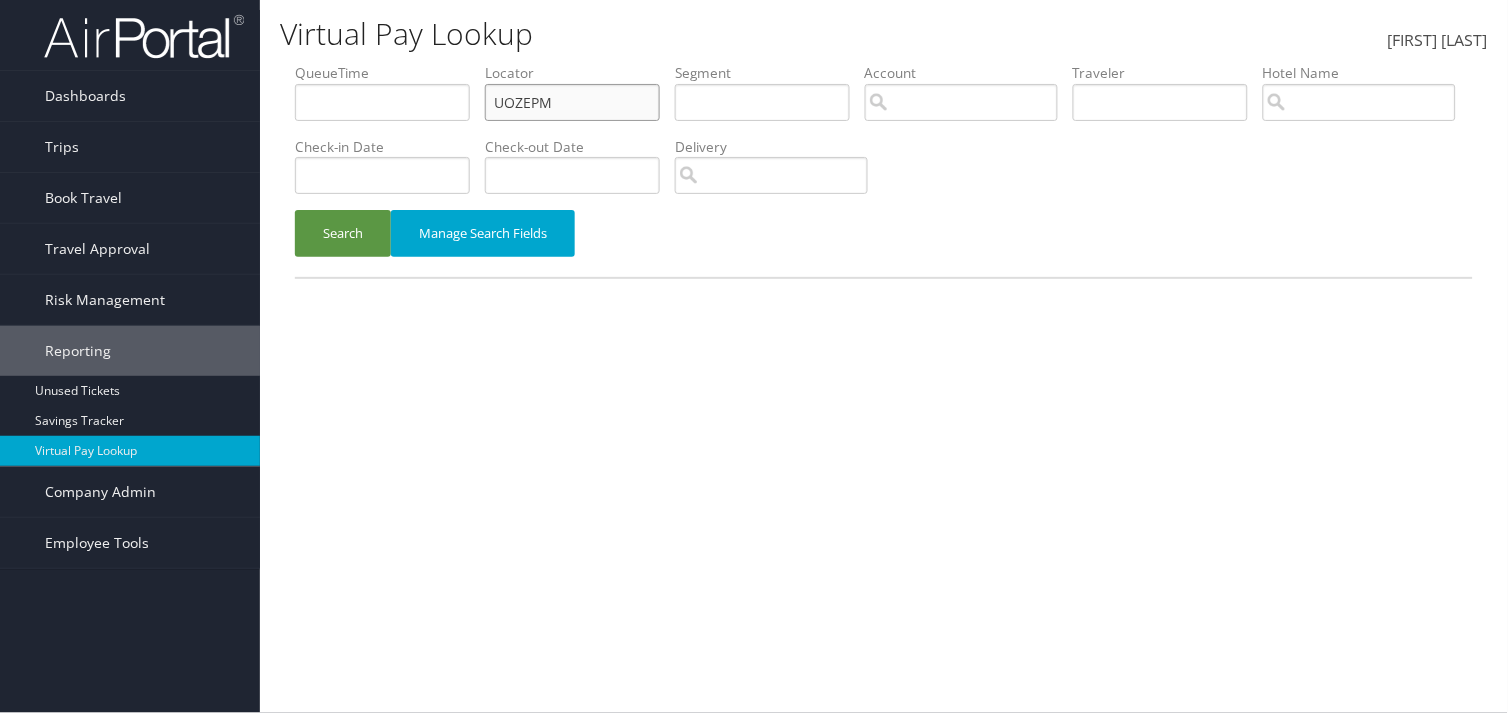 click on "UOZEPM" at bounding box center (382, 102) 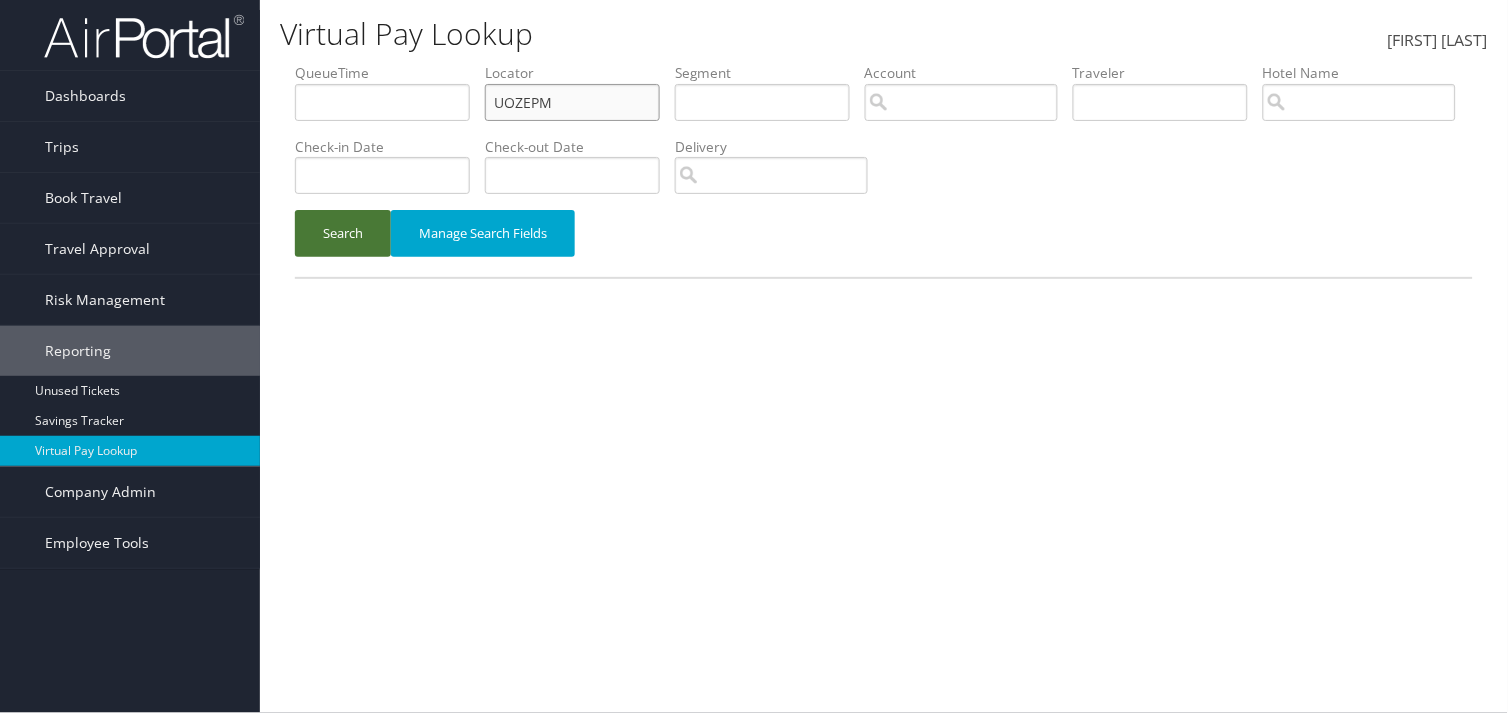 type on "UOZEPM" 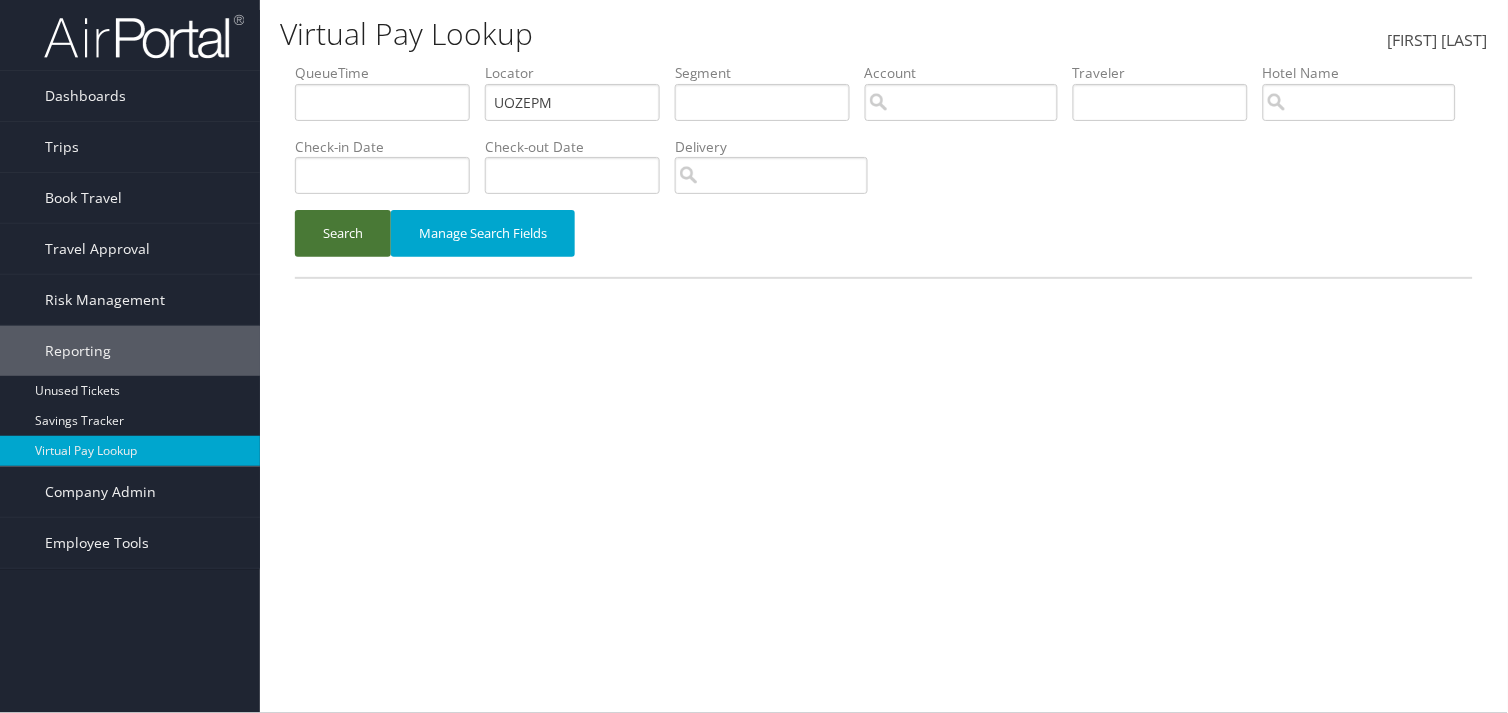 click on "Search" at bounding box center (343, 233) 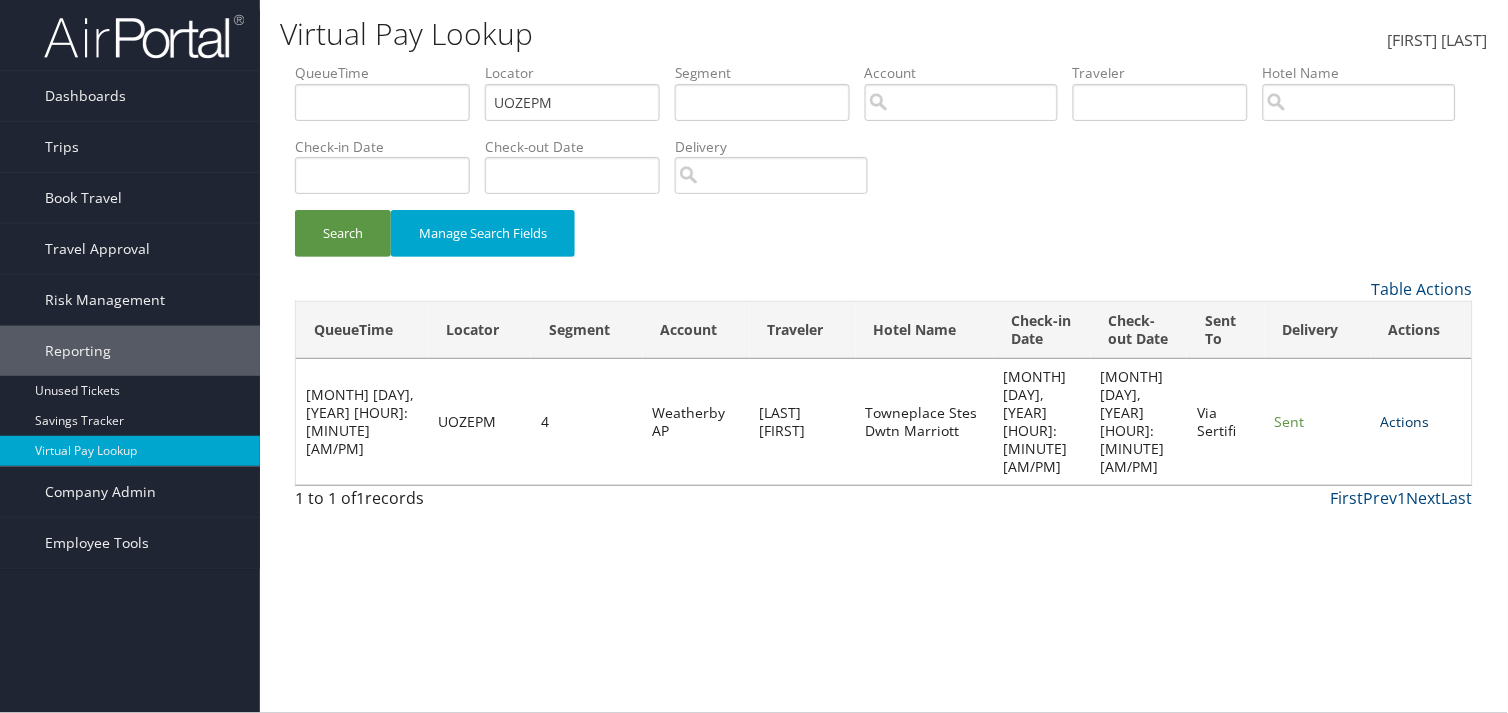 click on "Actions" at bounding box center (1405, 421) 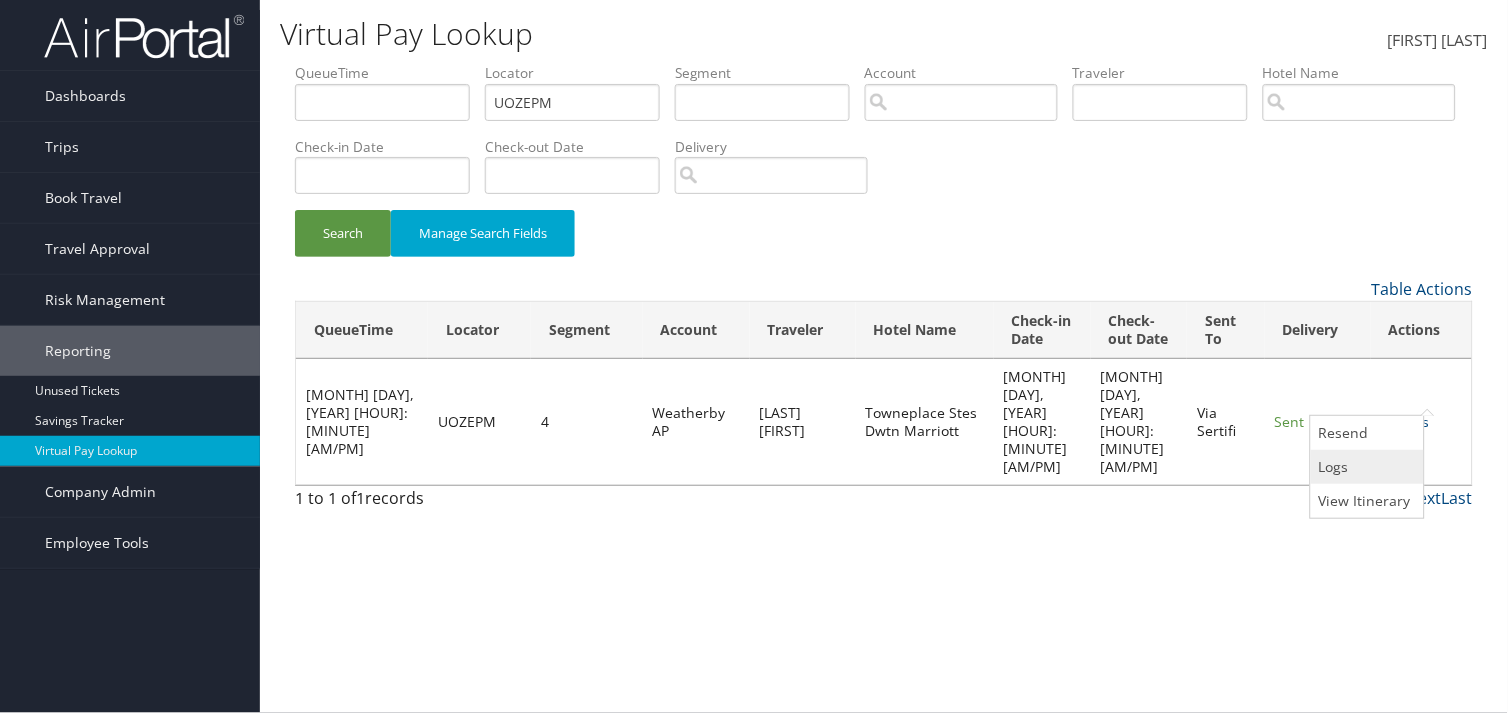 click on "Logs" at bounding box center (1365, 467) 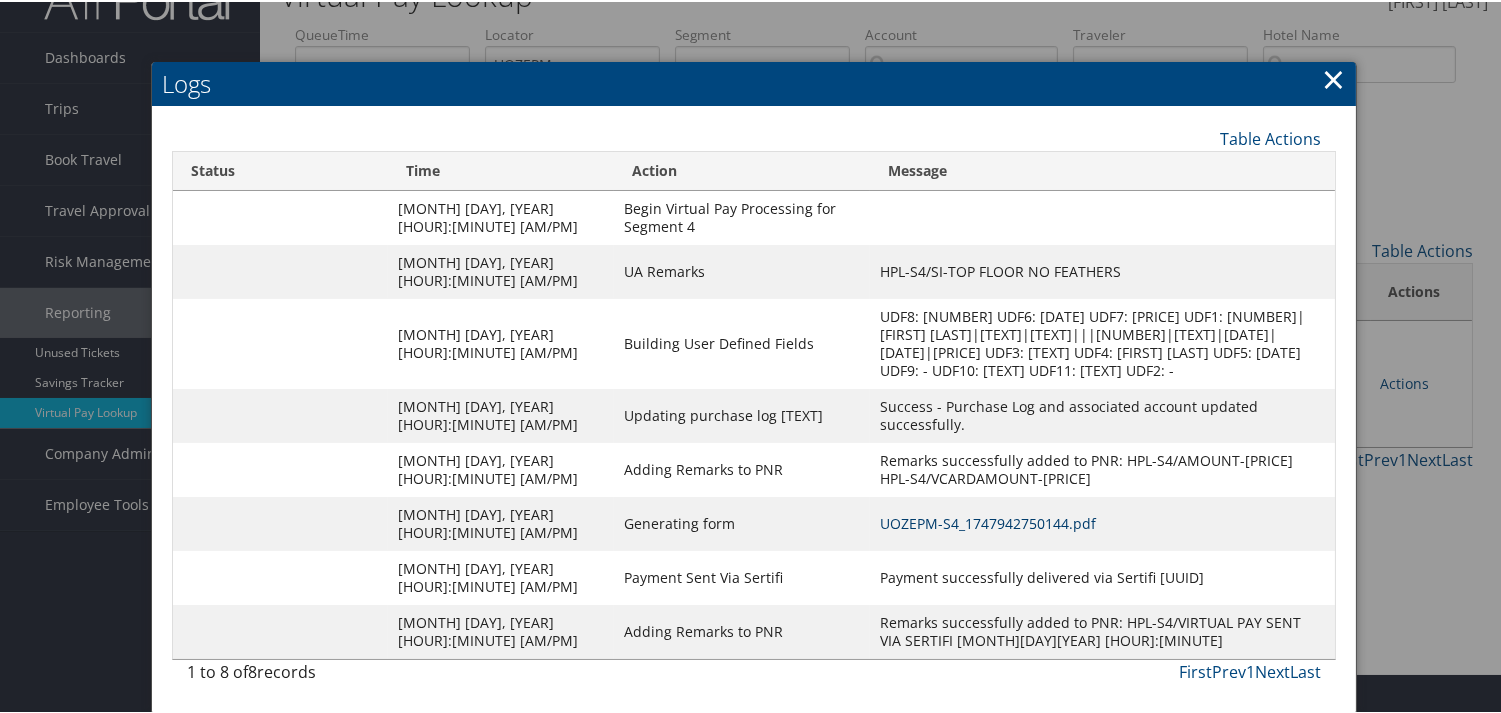 scroll, scrollTop: 100, scrollLeft: 0, axis: vertical 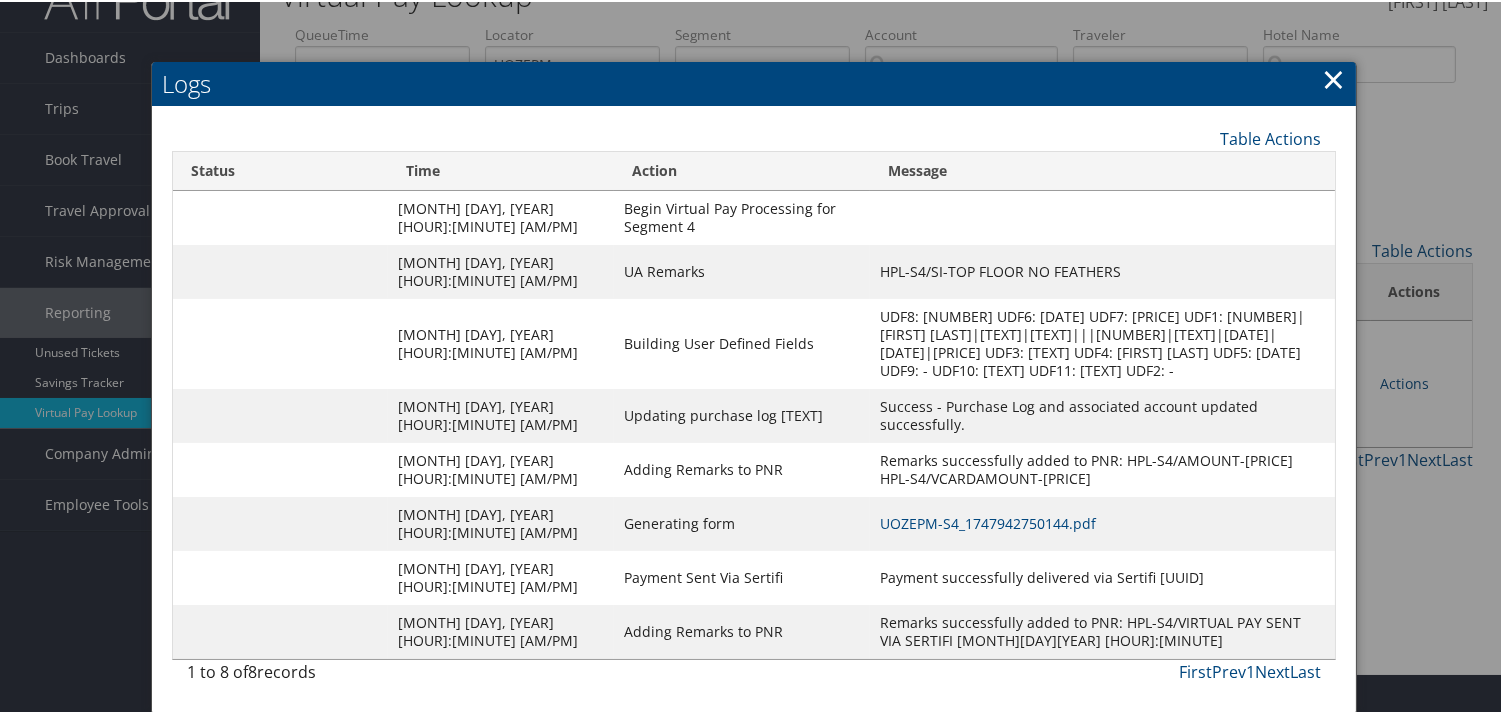 click on "UOZEPM-S4_1747942750144.pdf" at bounding box center [1103, 270] 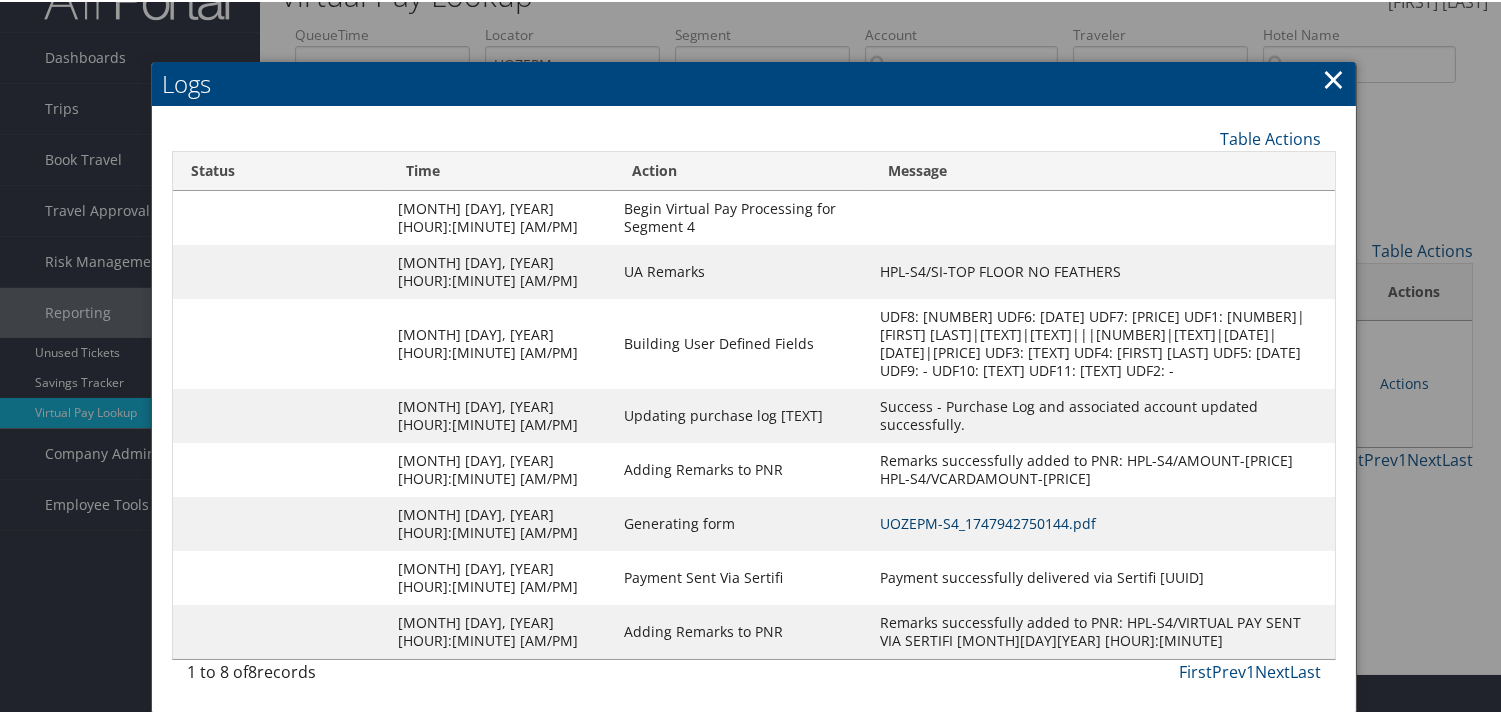 click on "UOZEPM-S4_1747942750144.pdf" at bounding box center (988, 521) 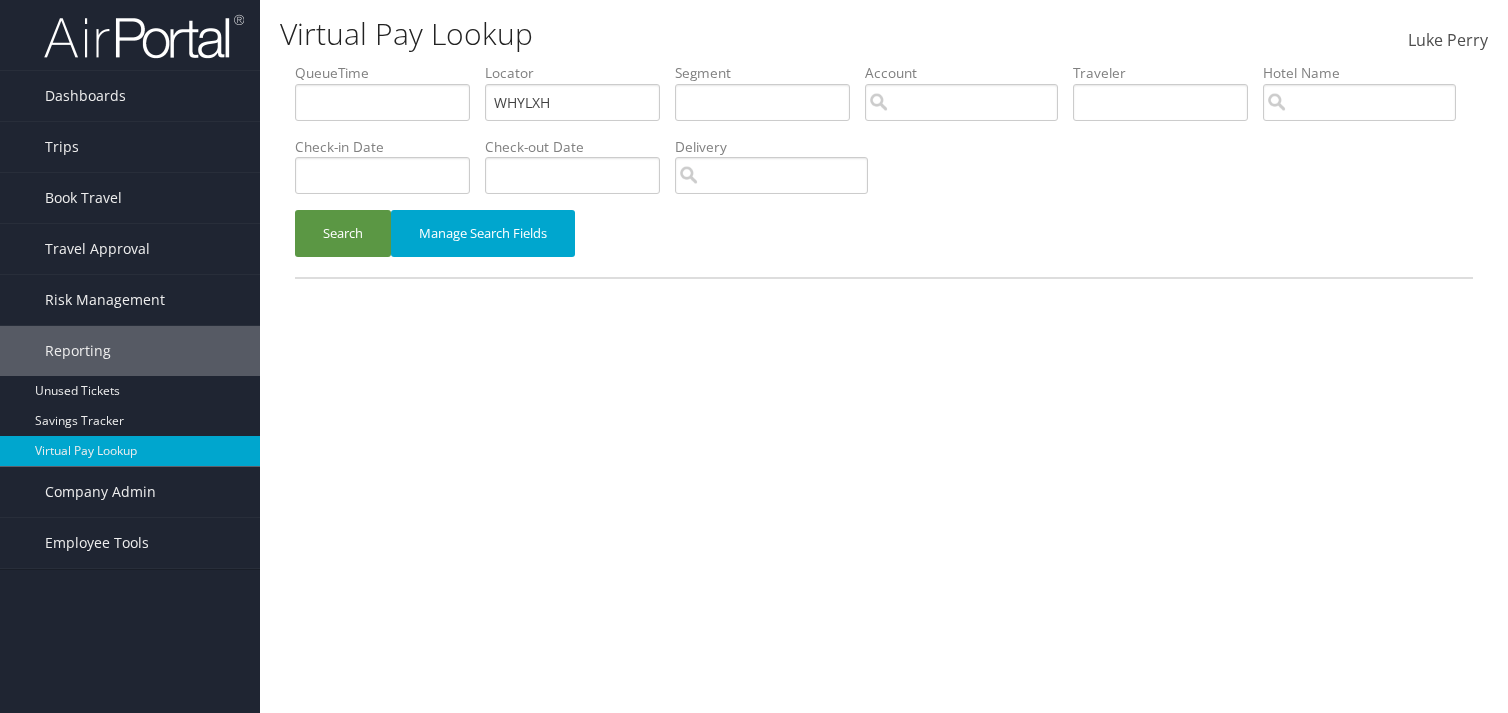 scroll, scrollTop: 0, scrollLeft: 0, axis: both 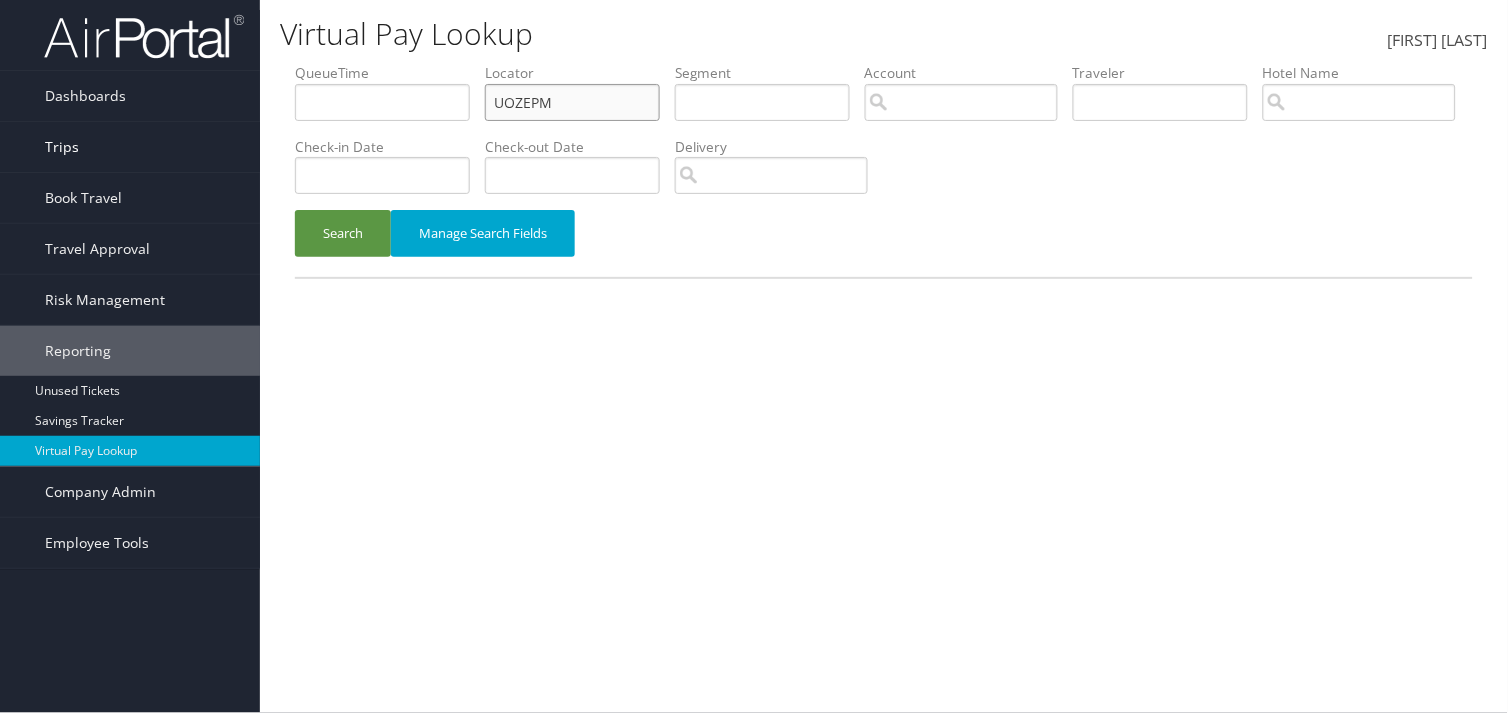 drag, startPoint x: 575, startPoint y: 100, endPoint x: 0, endPoint y: 133, distance: 575.94617 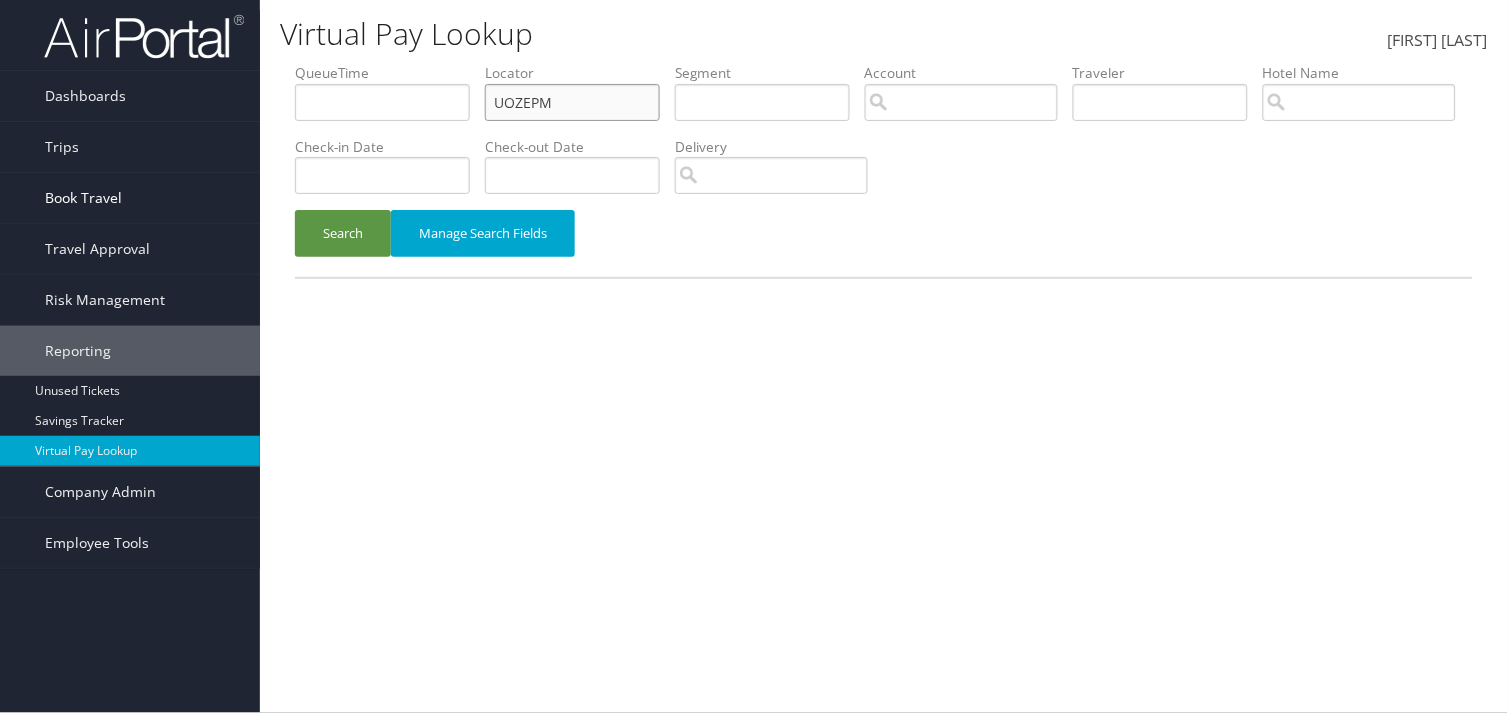 paste on "WHYLXH" 